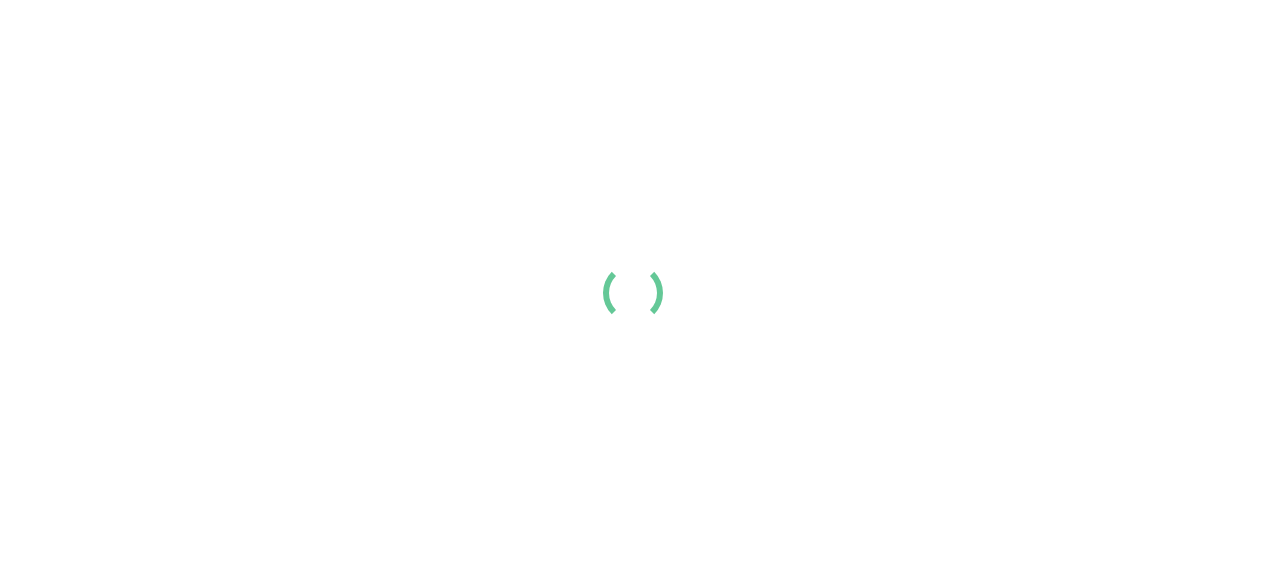 scroll, scrollTop: 0, scrollLeft: 0, axis: both 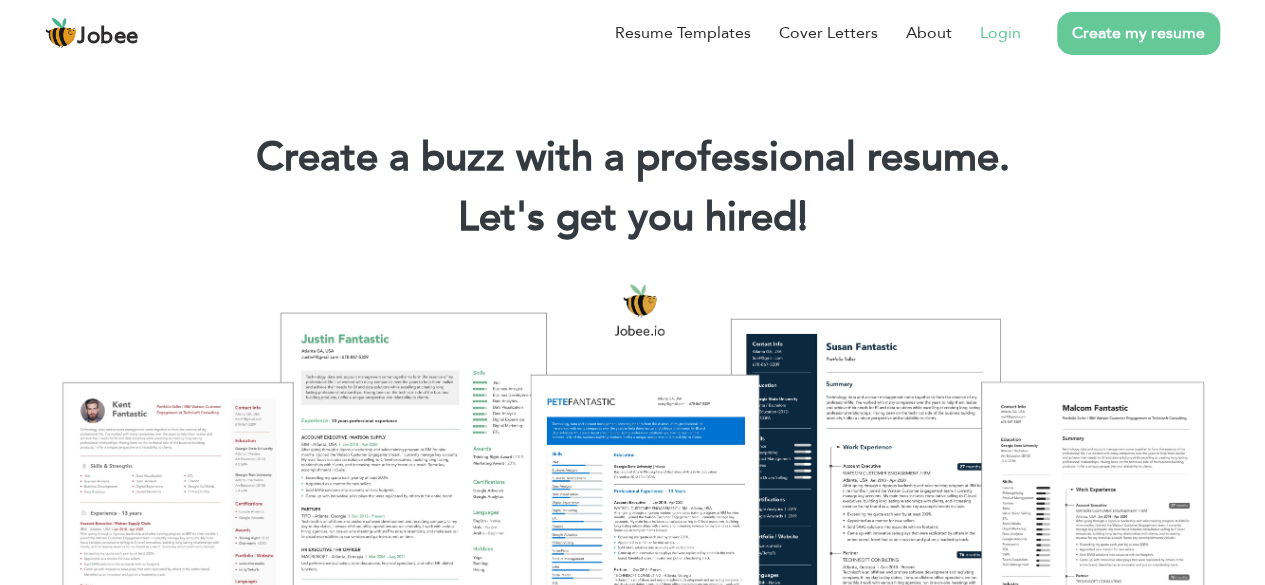 click on "Login" at bounding box center (1000, 33) 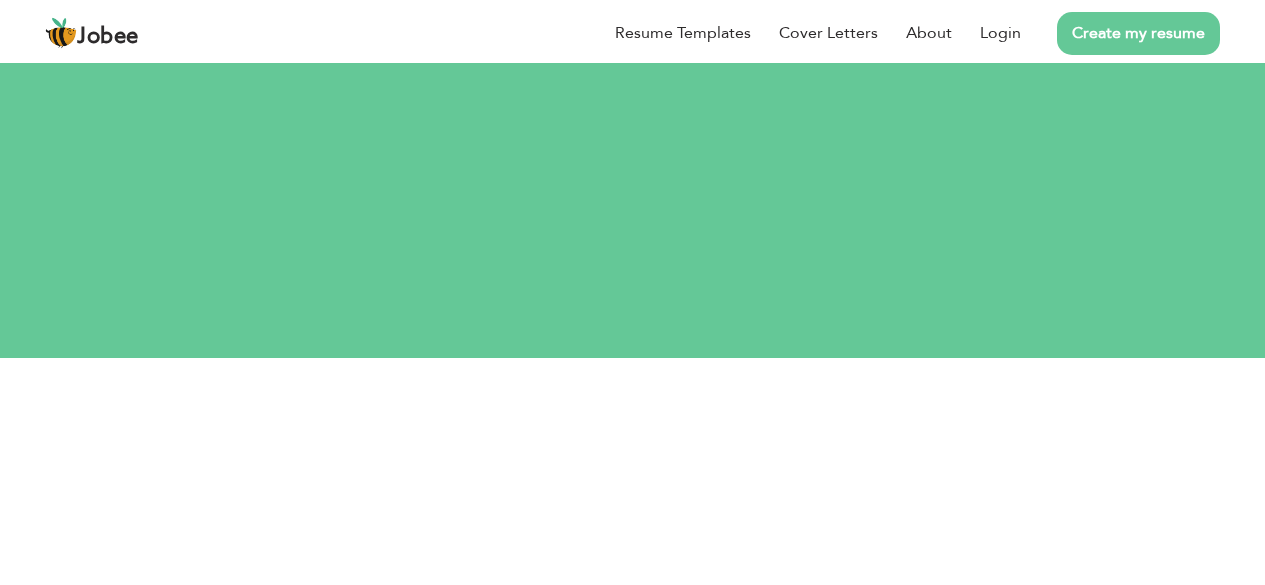 scroll, scrollTop: 0, scrollLeft: 0, axis: both 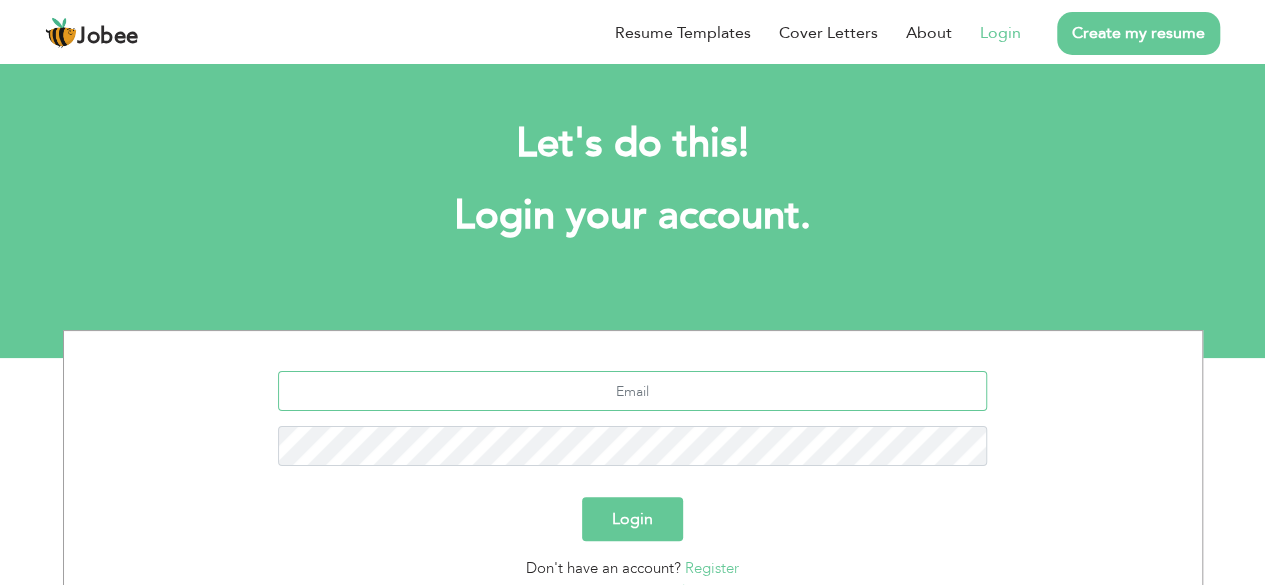 click at bounding box center (632, 391) 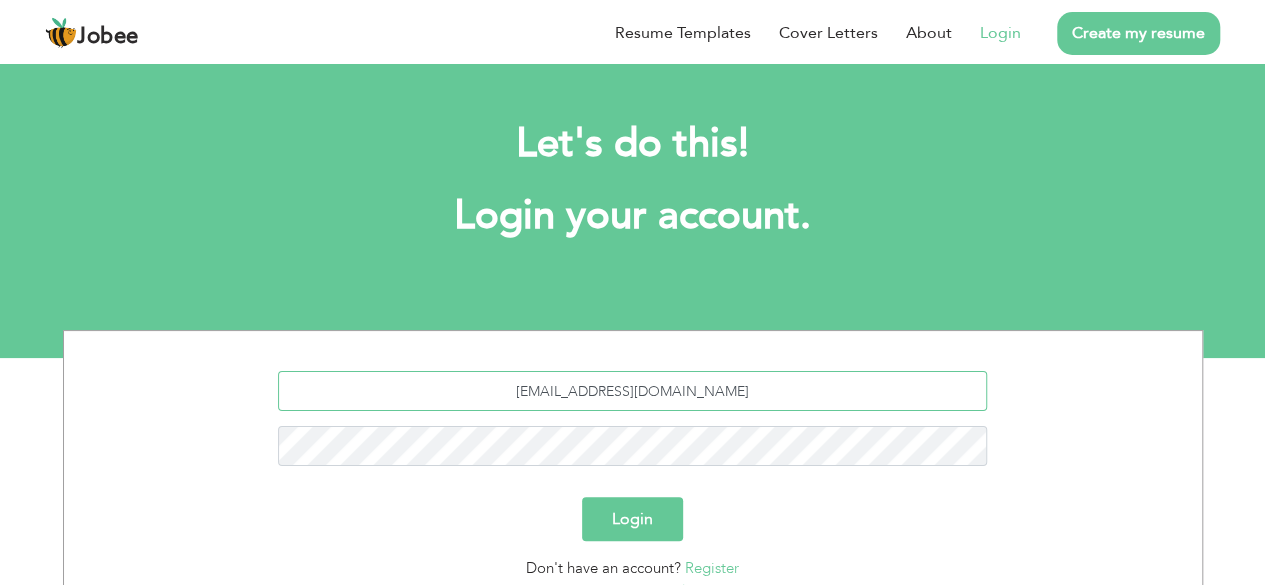 type on "[EMAIL_ADDRESS][DOMAIN_NAME]" 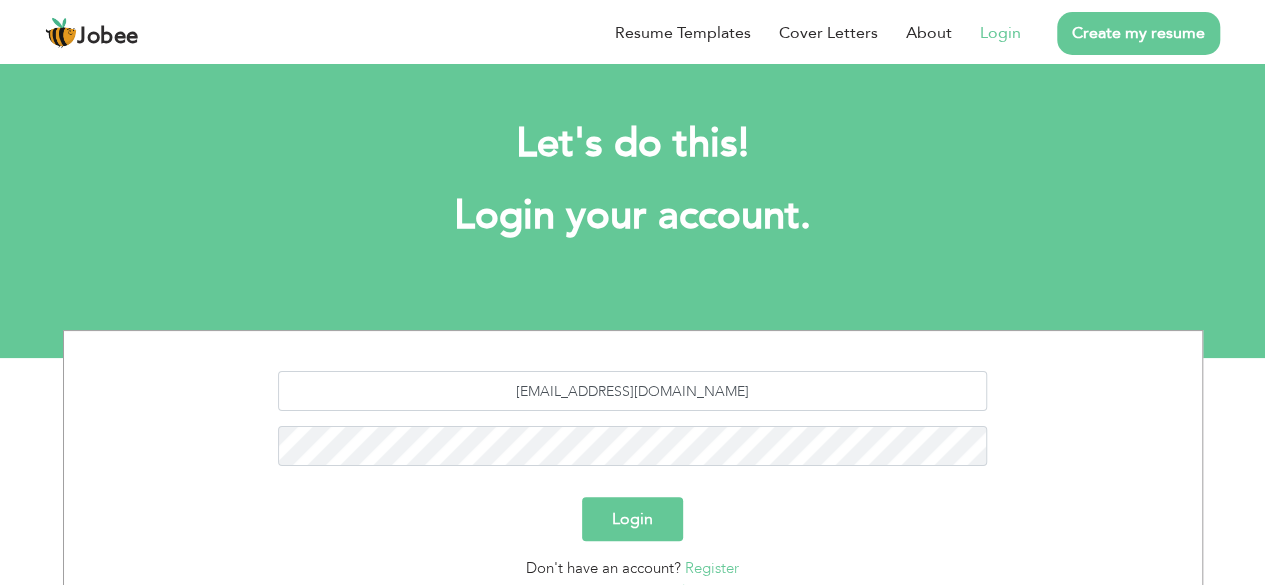 click on "Login" at bounding box center [632, 519] 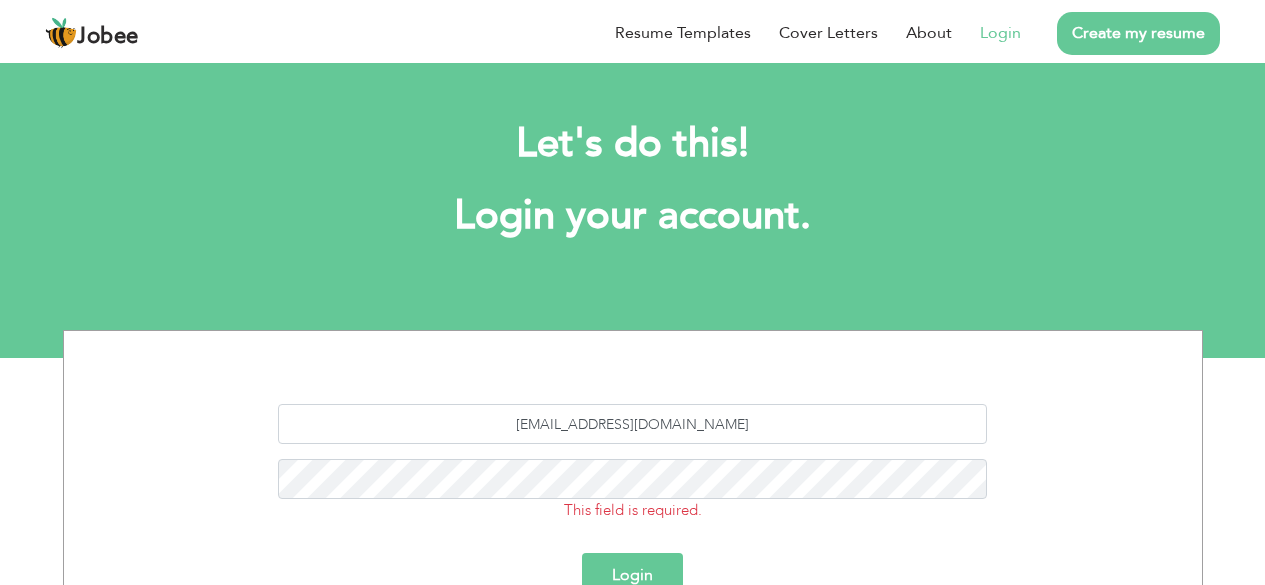 scroll, scrollTop: 0, scrollLeft: 0, axis: both 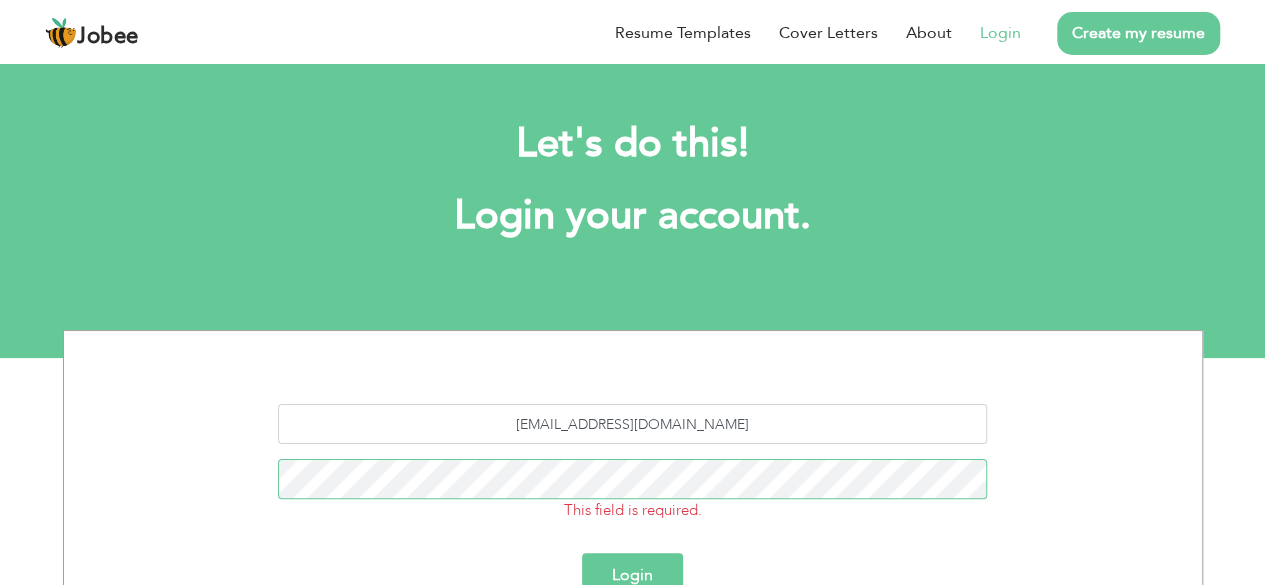 click on "Login" at bounding box center [632, 575] 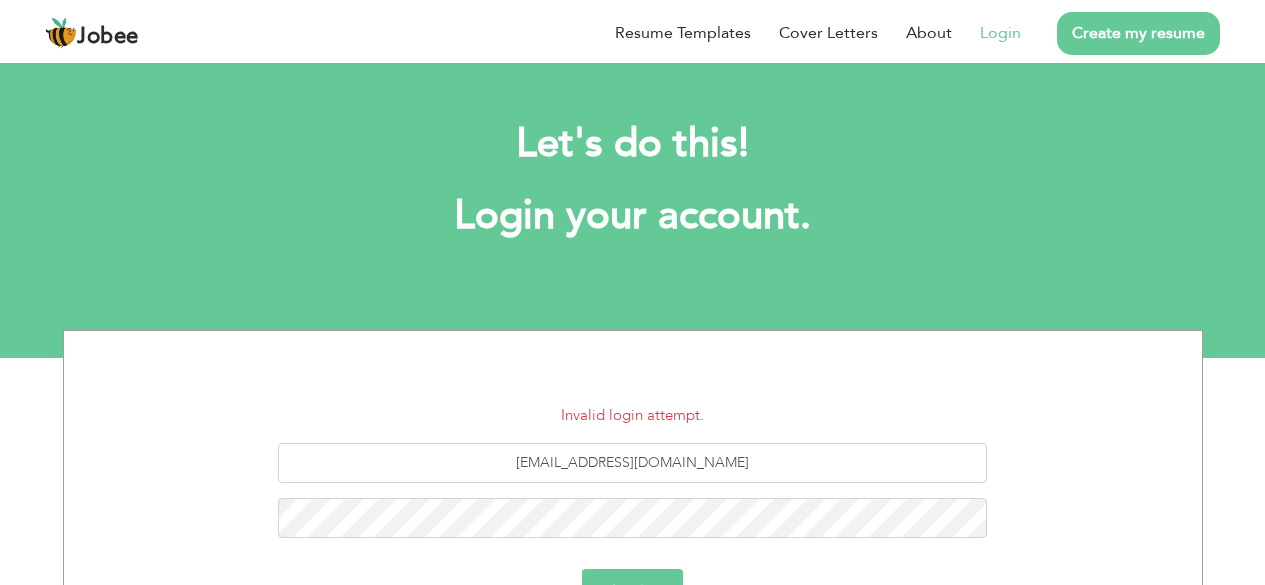 scroll, scrollTop: 0, scrollLeft: 0, axis: both 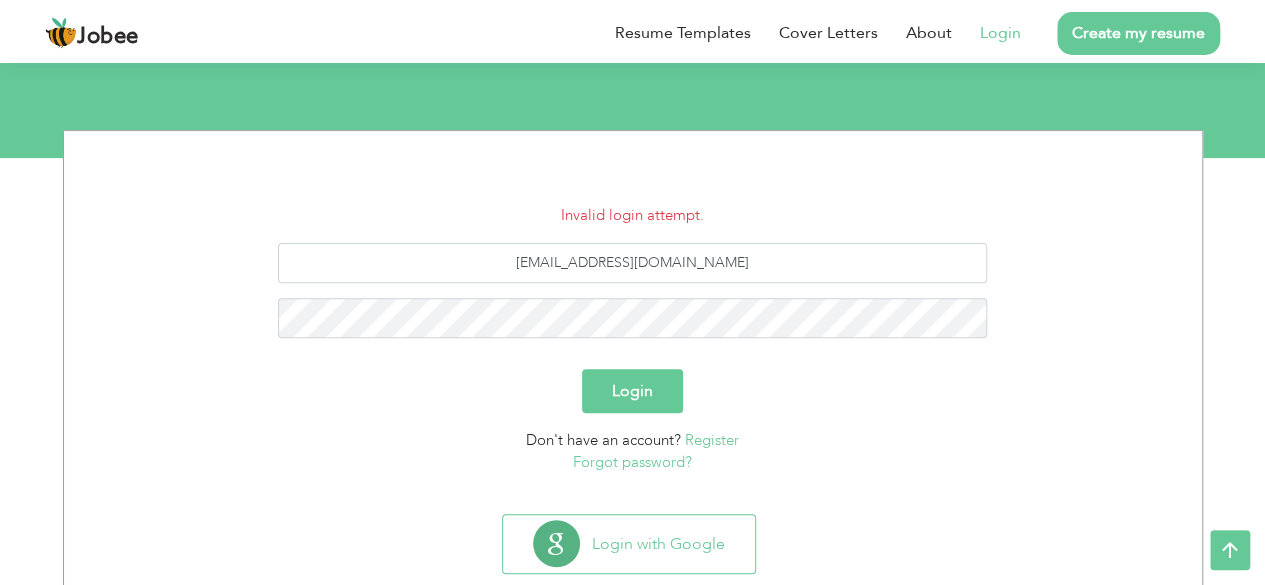 click on "Forgot password?" at bounding box center (632, 462) 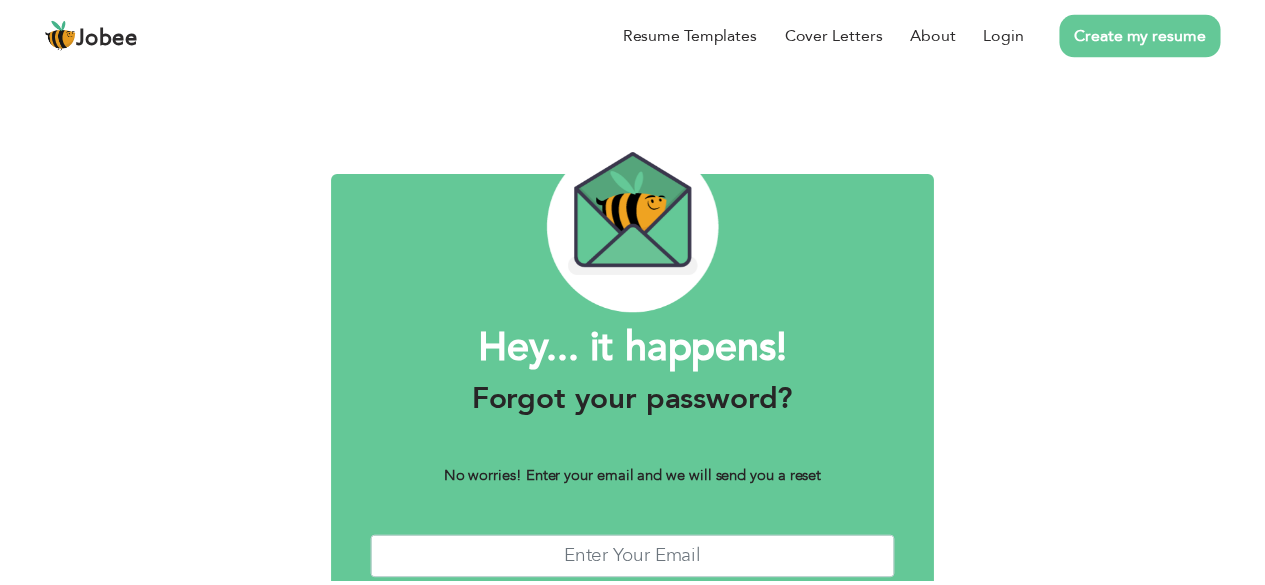 scroll, scrollTop: 0, scrollLeft: 0, axis: both 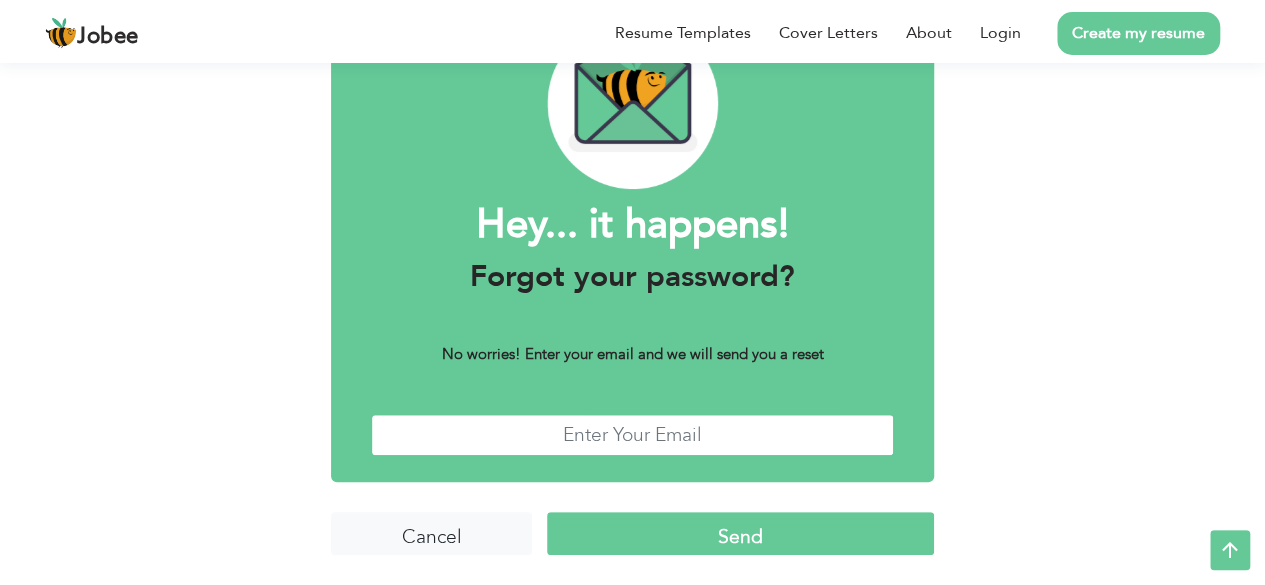 click at bounding box center (632, 435) 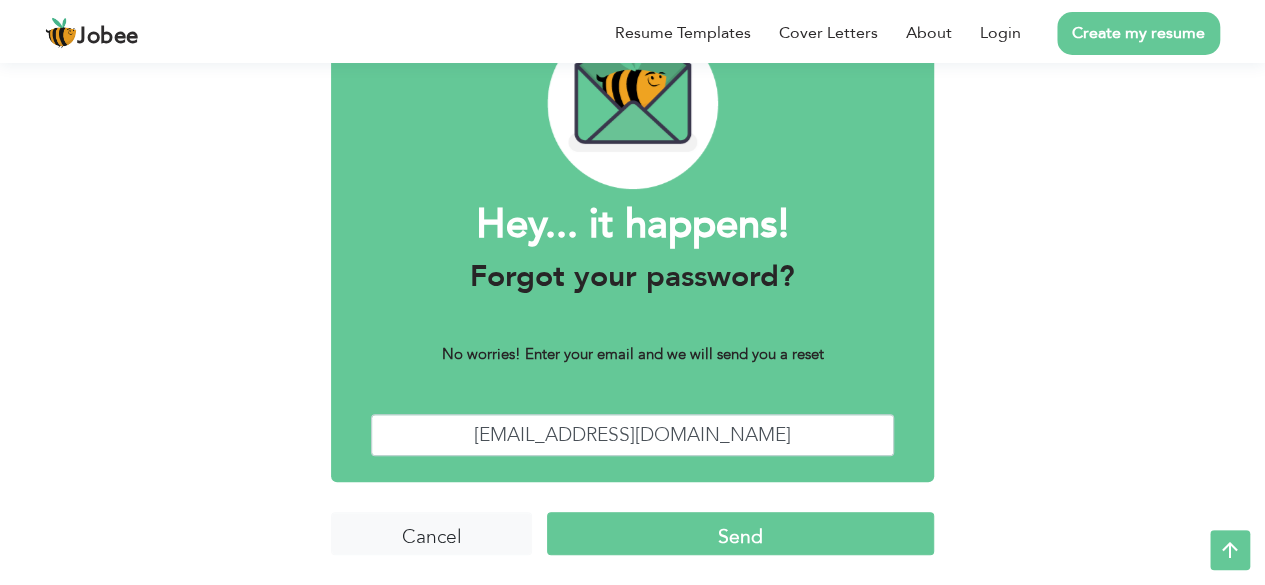 click on "Send" at bounding box center [740, 533] 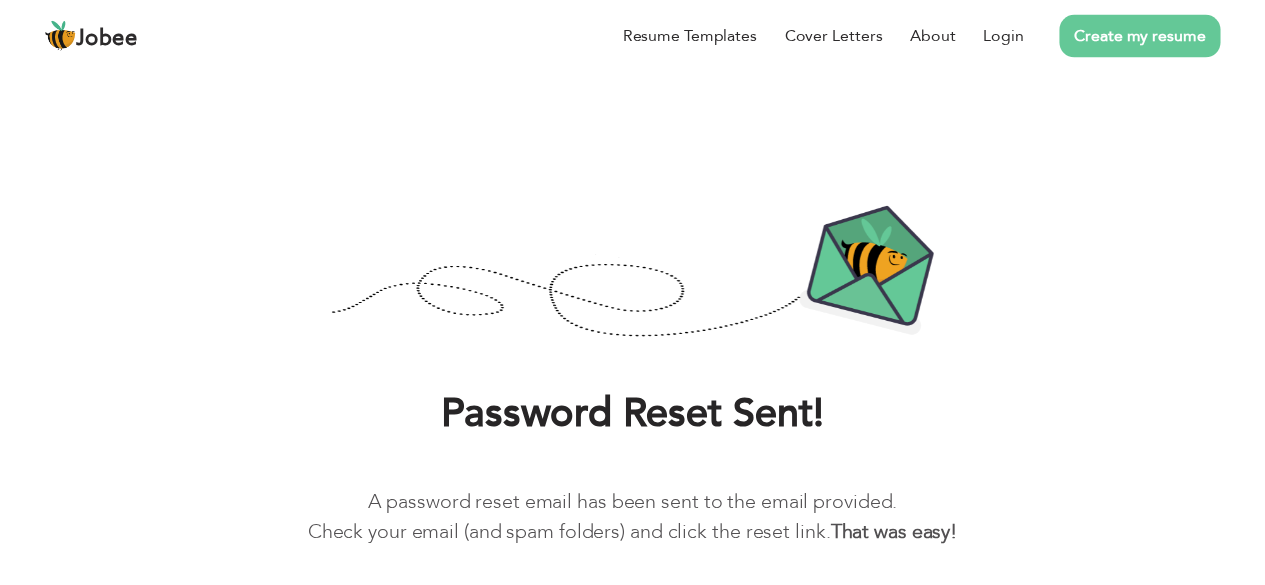 scroll, scrollTop: 0, scrollLeft: 0, axis: both 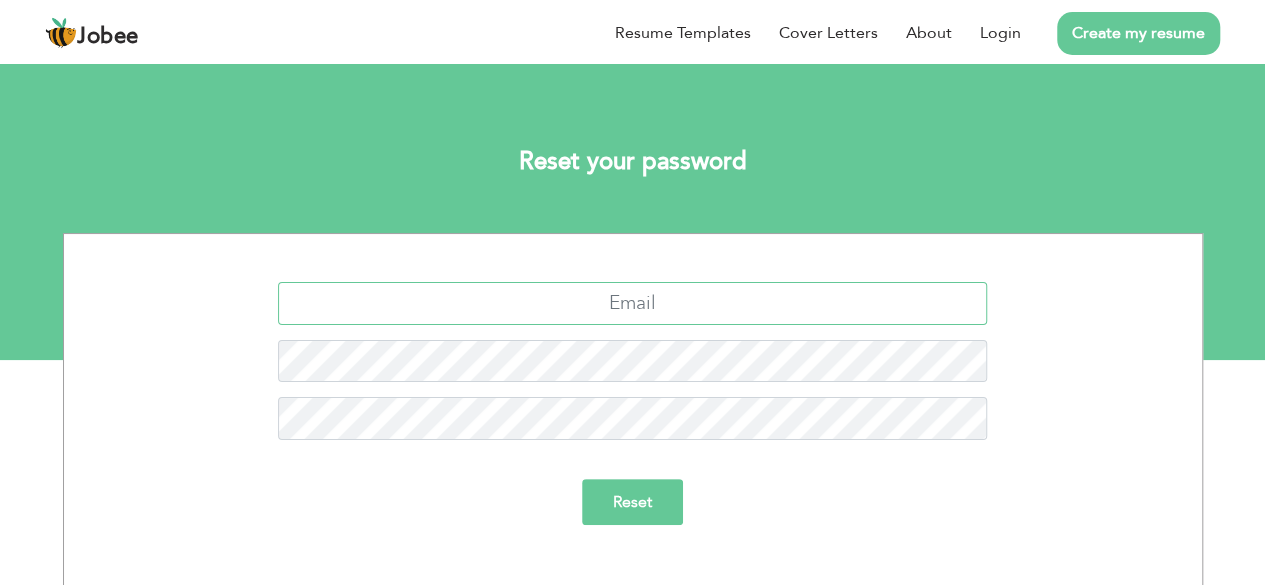 click at bounding box center (632, 303) 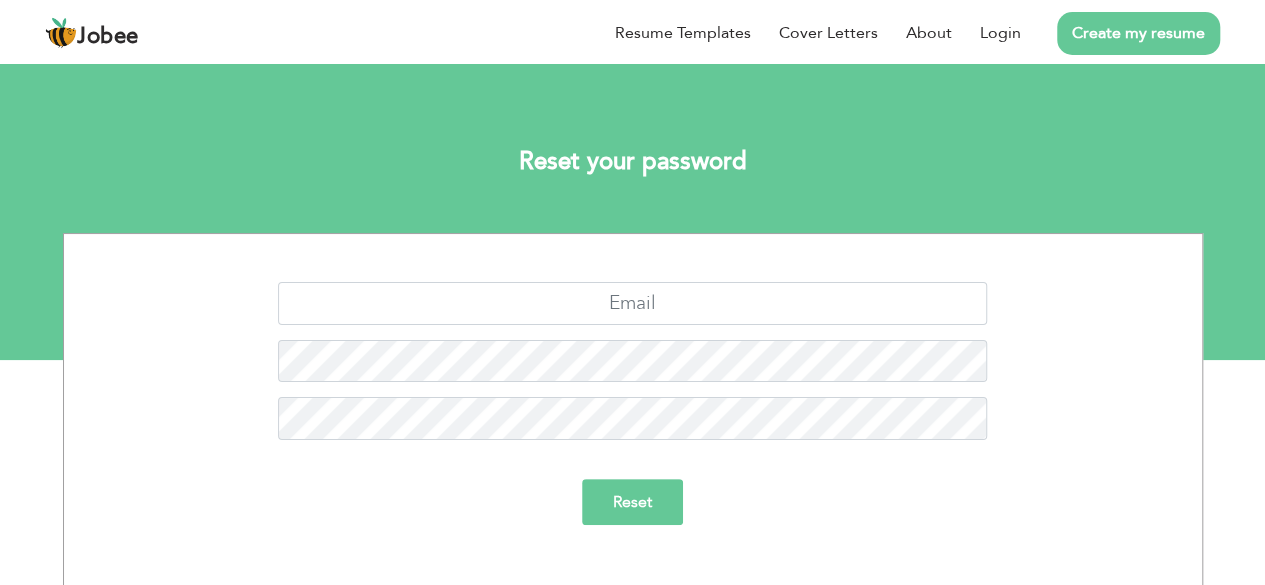 click on "Reset" at bounding box center (632, 502) 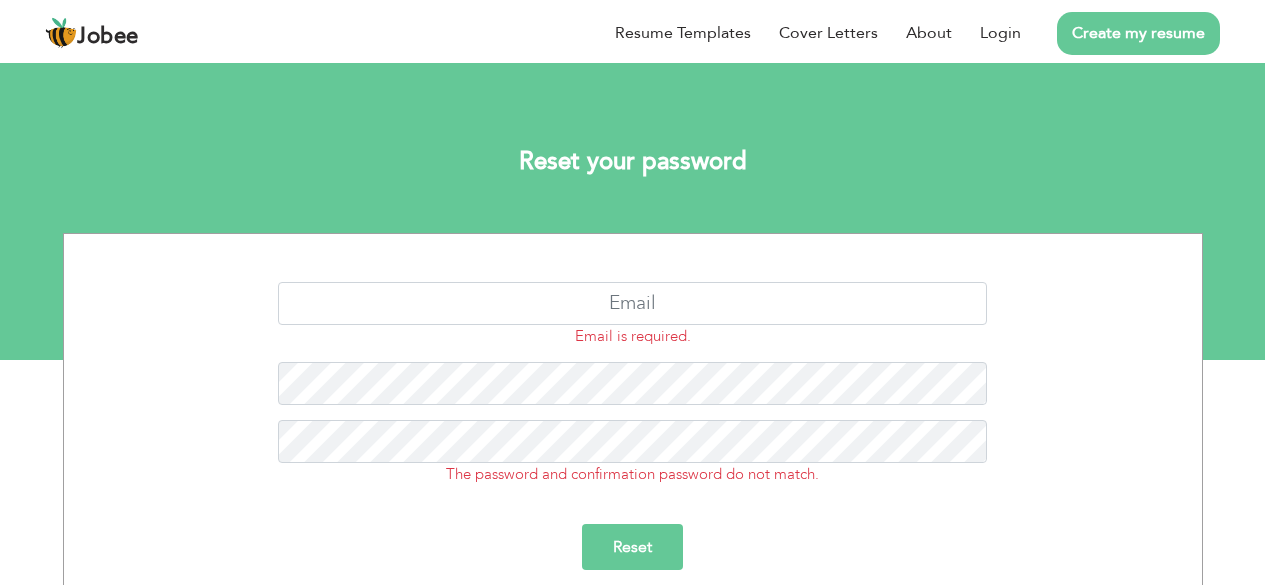 scroll, scrollTop: 0, scrollLeft: 0, axis: both 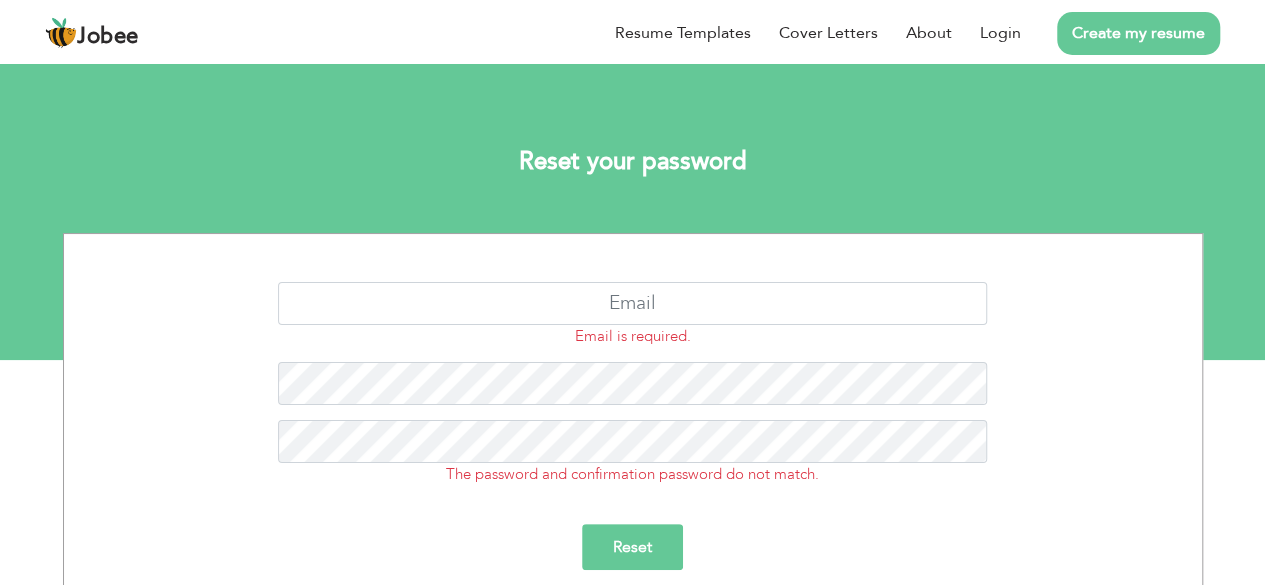 click on "Email is required." at bounding box center (632, 314) 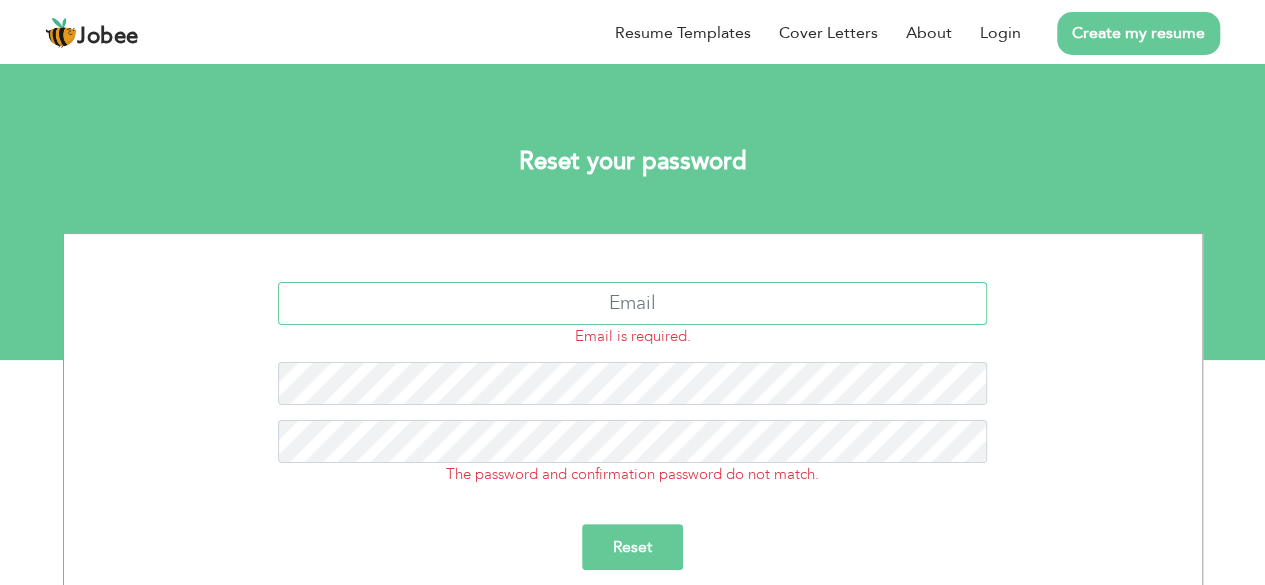 click at bounding box center (632, 303) 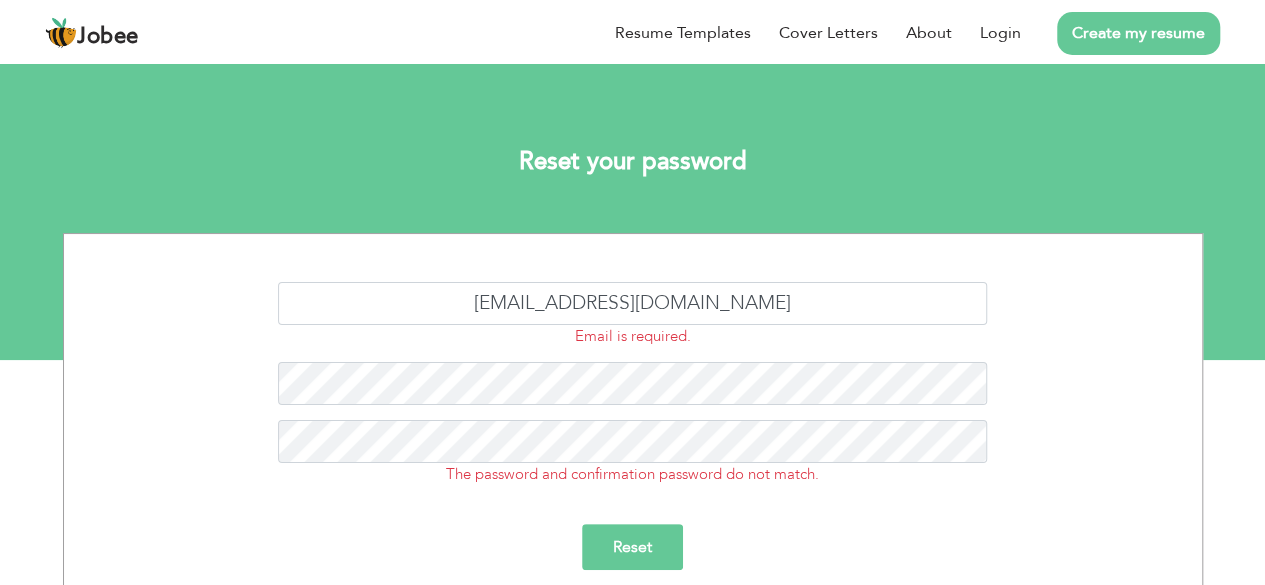 click on "Reset" at bounding box center [632, 547] 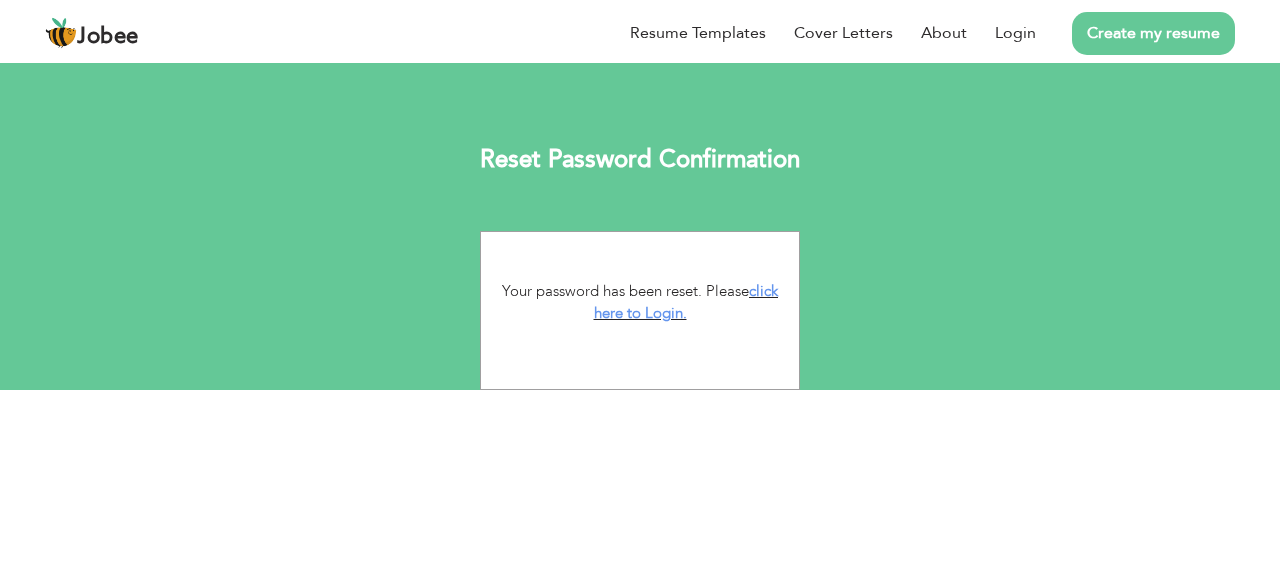 scroll, scrollTop: 0, scrollLeft: 0, axis: both 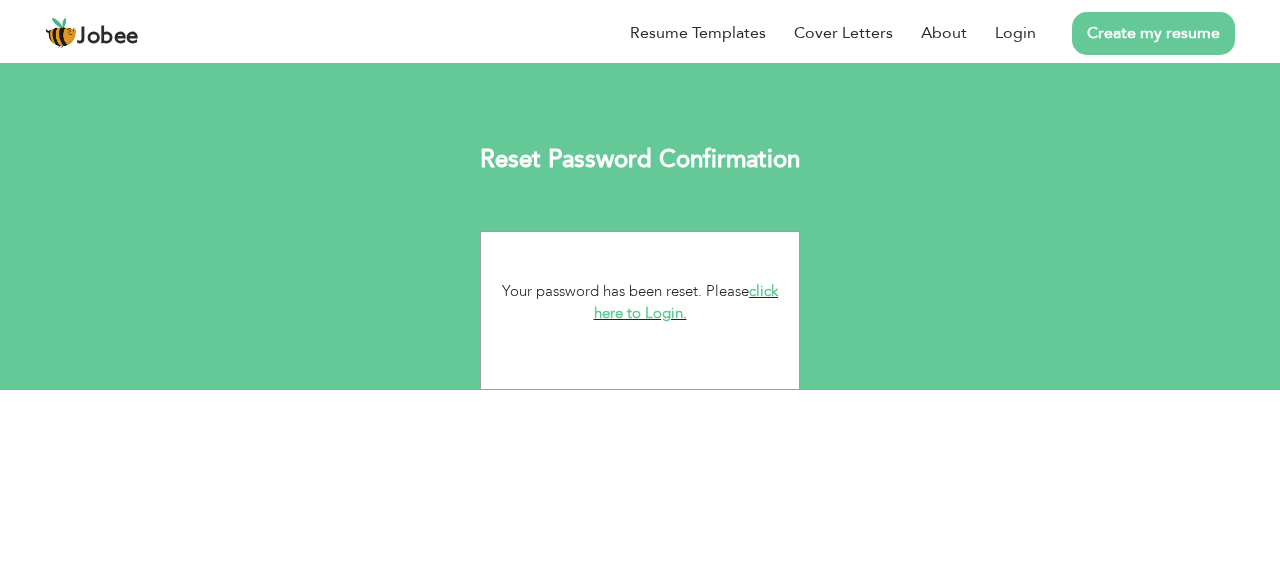 click on "click here to Login." at bounding box center (686, 302) 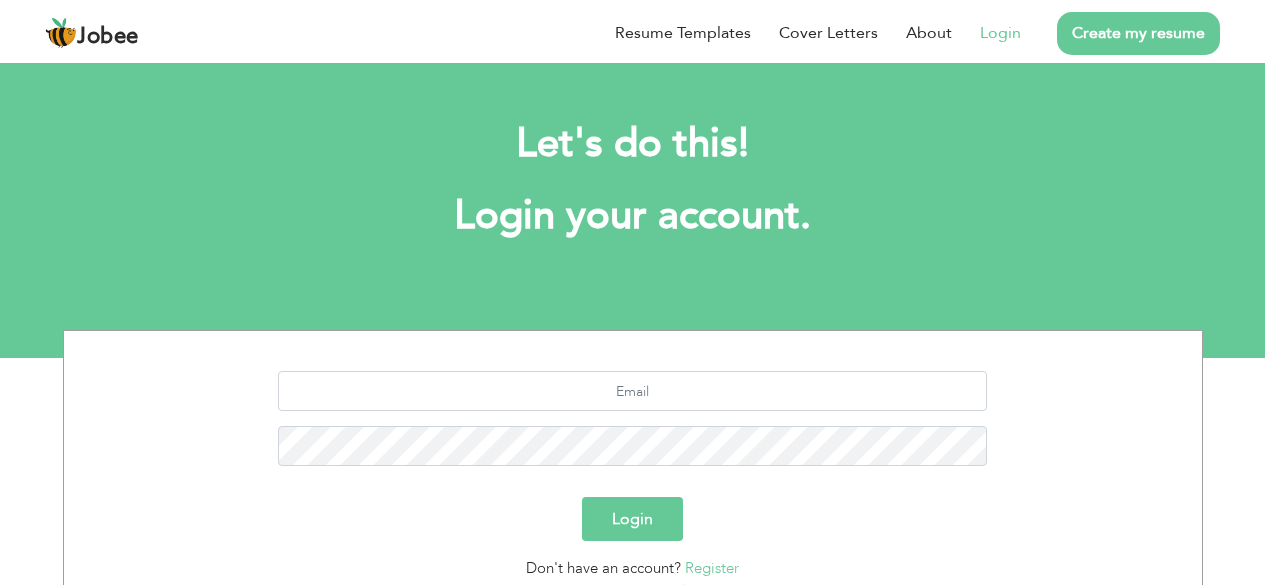 scroll, scrollTop: 0, scrollLeft: 0, axis: both 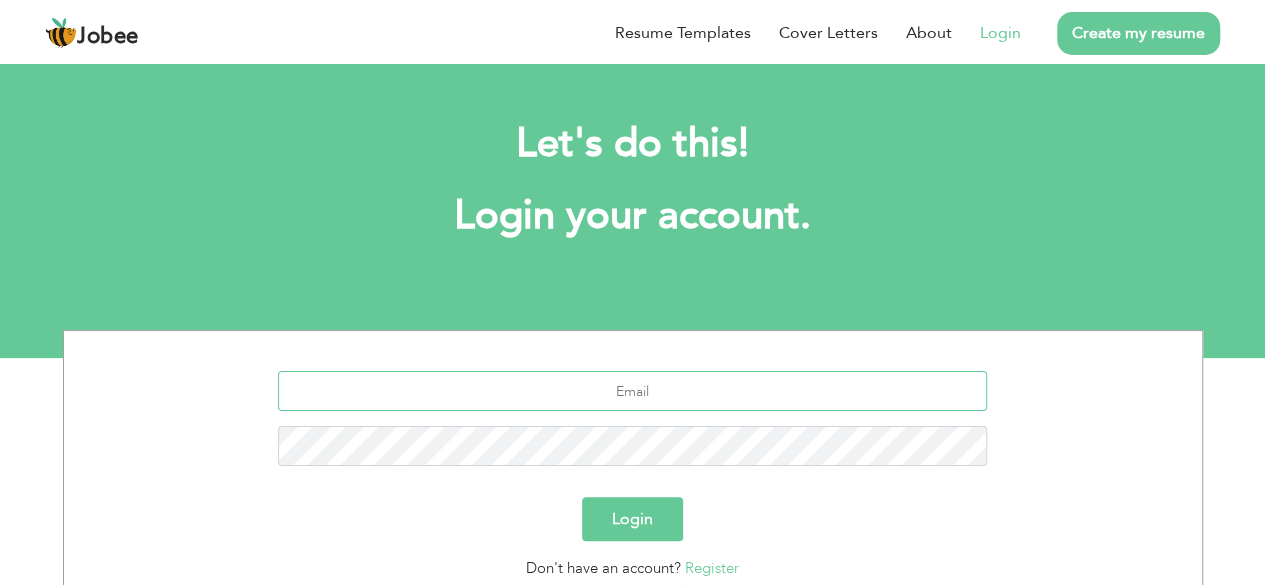 type on "[EMAIL_ADDRESS][DOMAIN_NAME]" 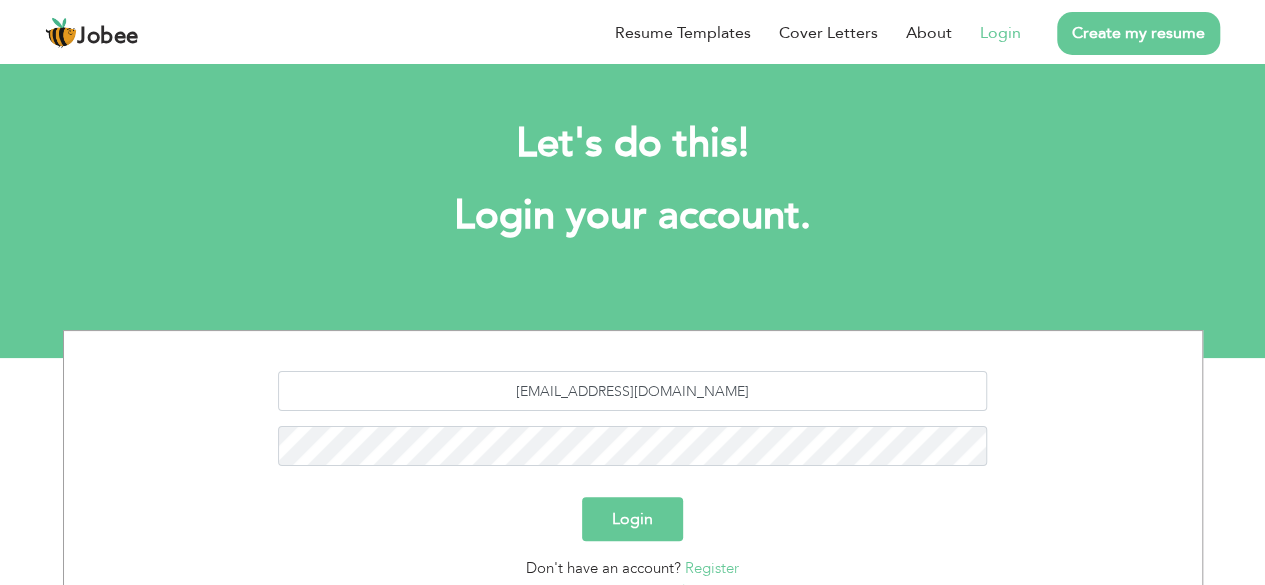 click on "Login" at bounding box center (632, 519) 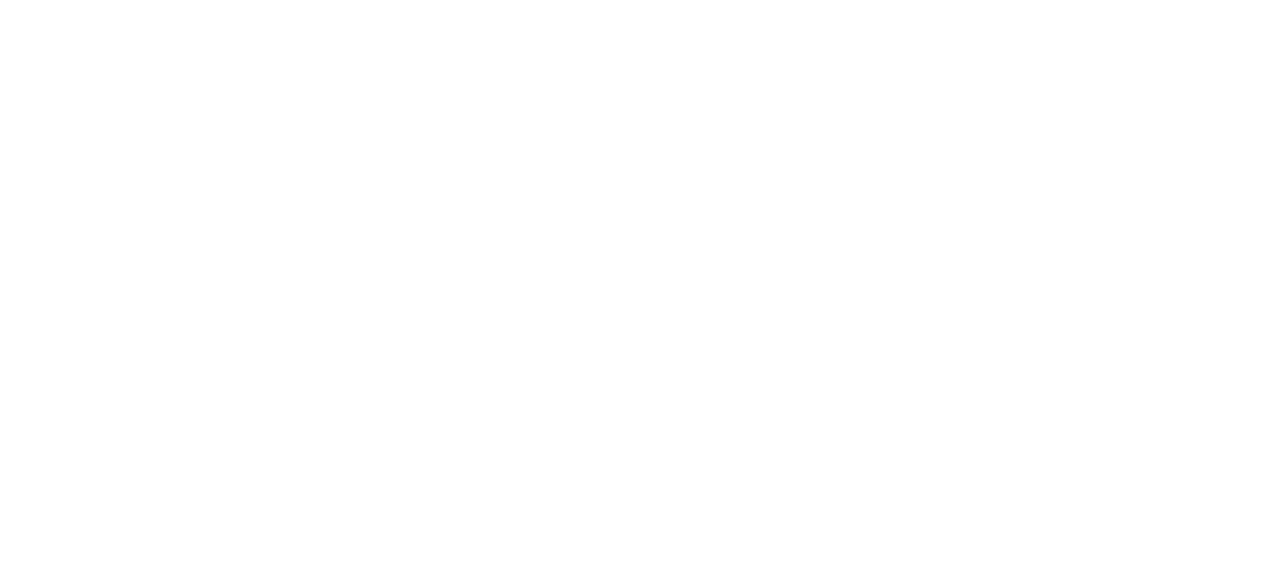 scroll, scrollTop: 0, scrollLeft: 0, axis: both 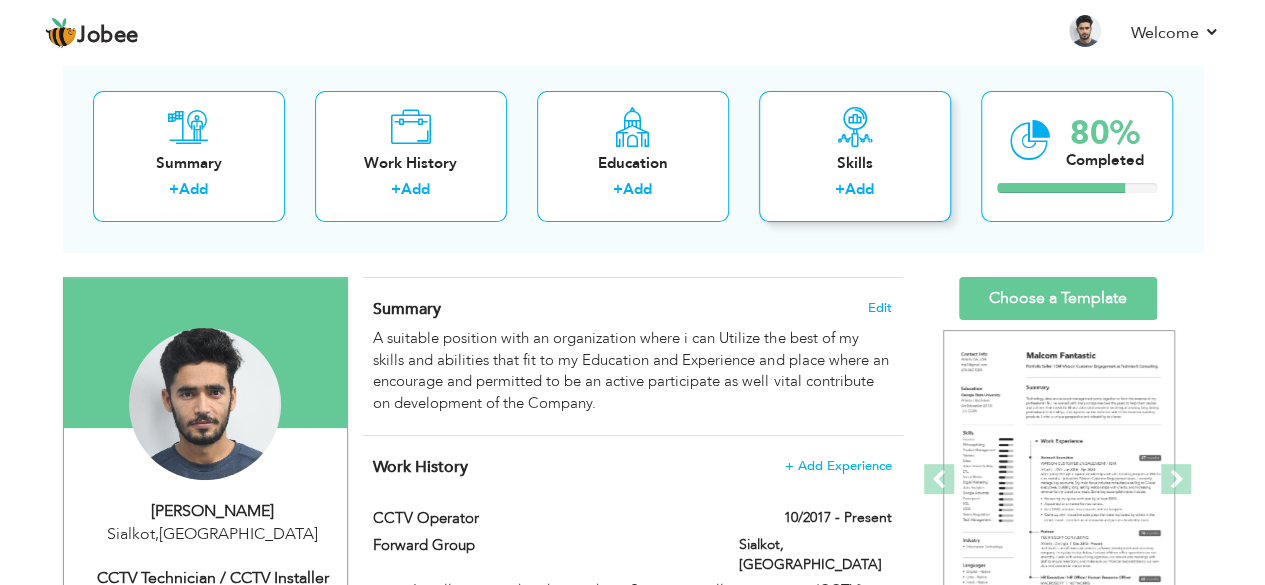 click on "Skills" at bounding box center [855, 163] 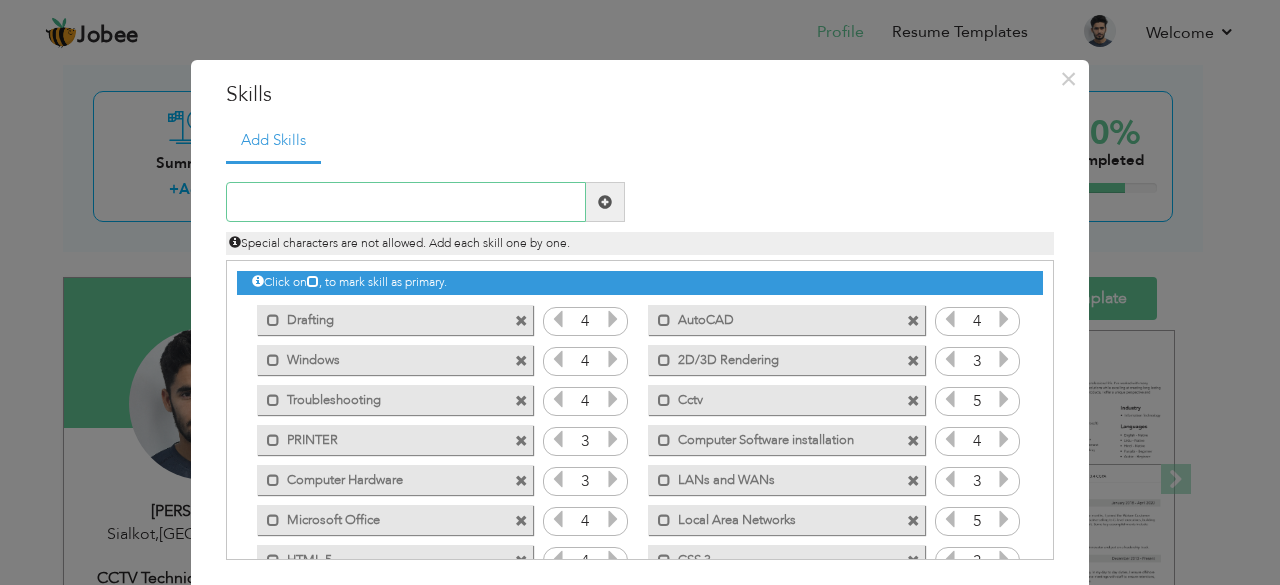 scroll, scrollTop: 79, scrollLeft: 0, axis: vertical 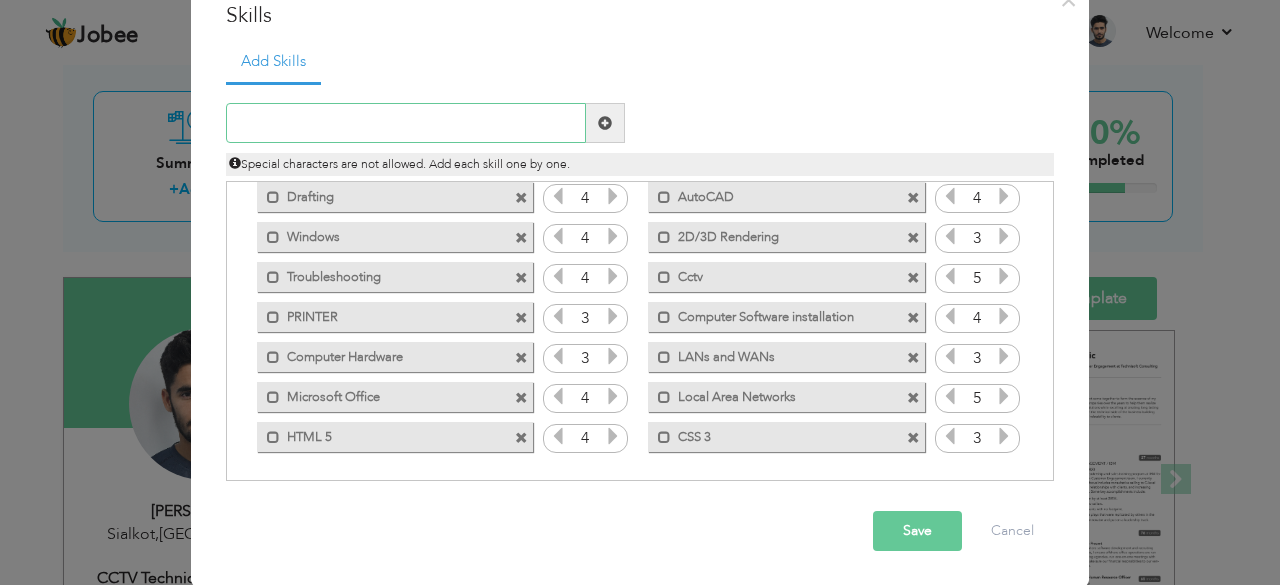 click at bounding box center (406, 123) 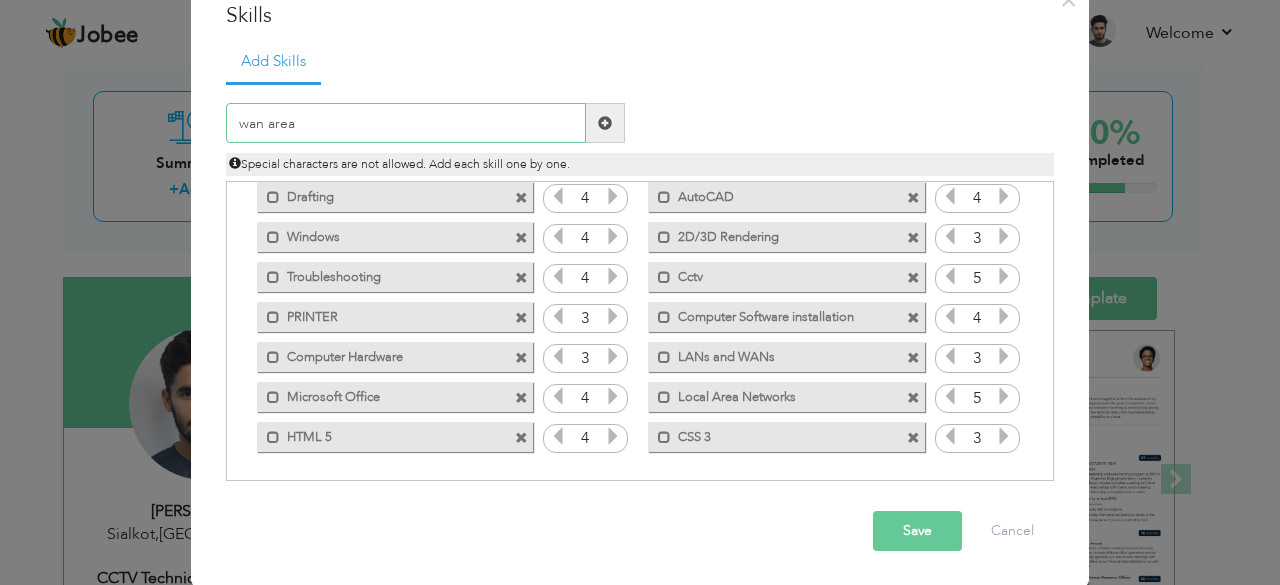 type on "wan area" 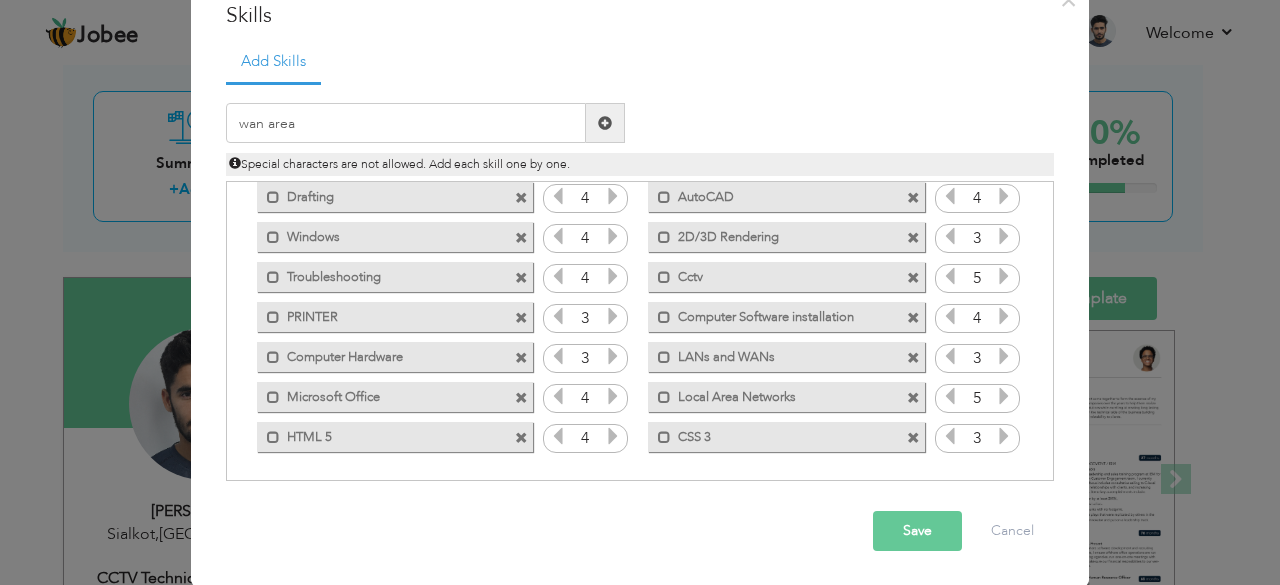 click at bounding box center (1004, 356) 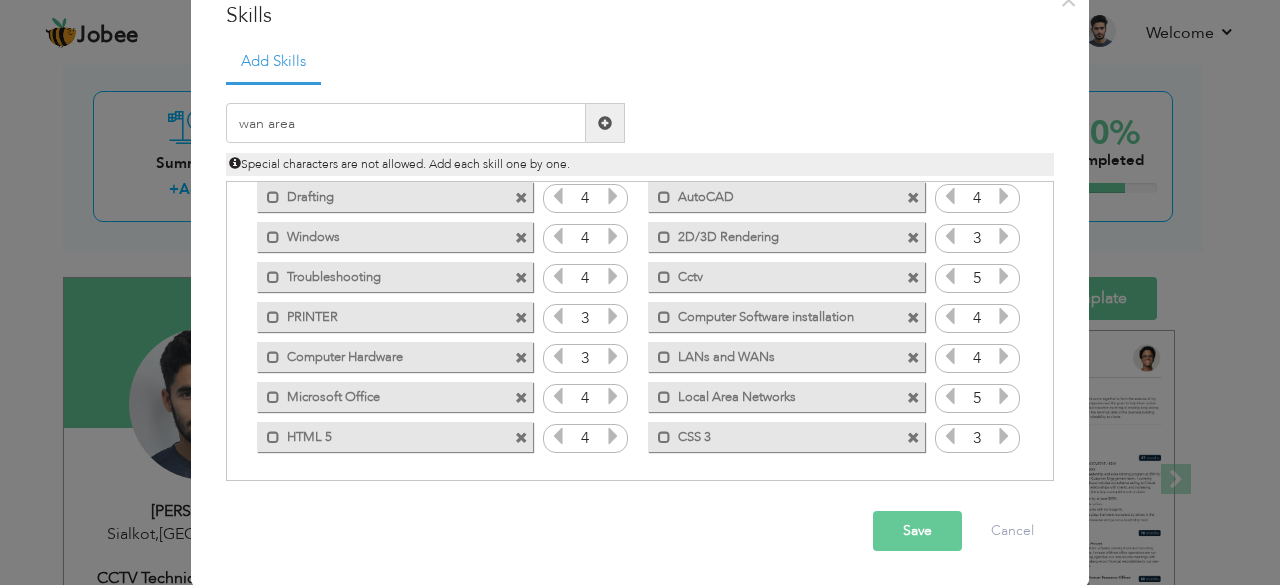 click at bounding box center (1004, 356) 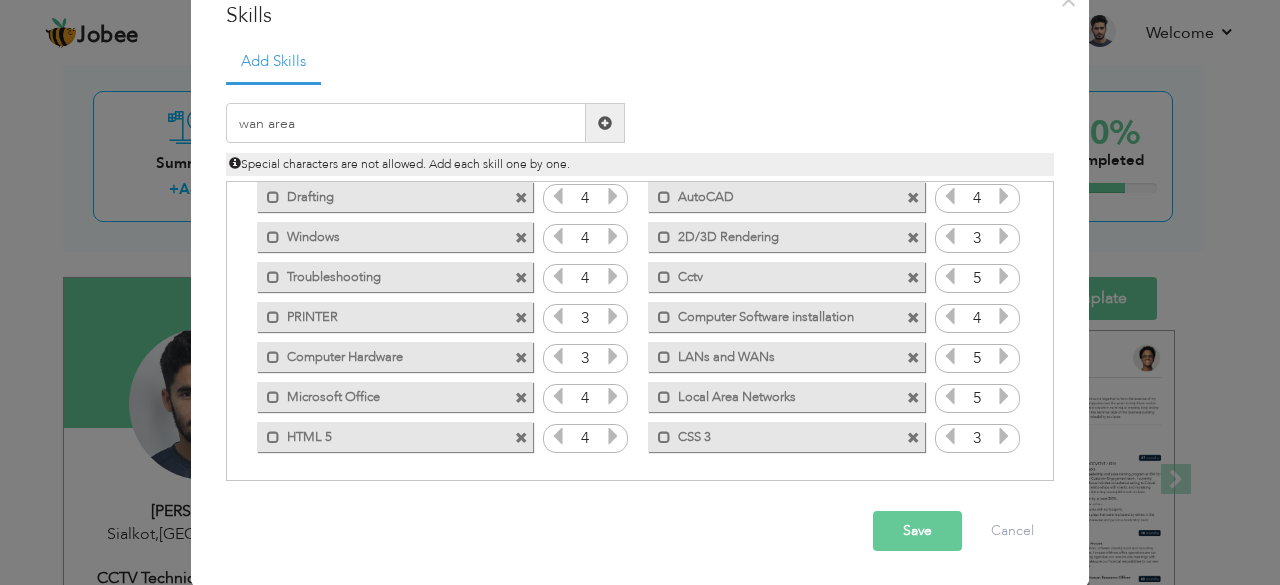 click at bounding box center (1004, 356) 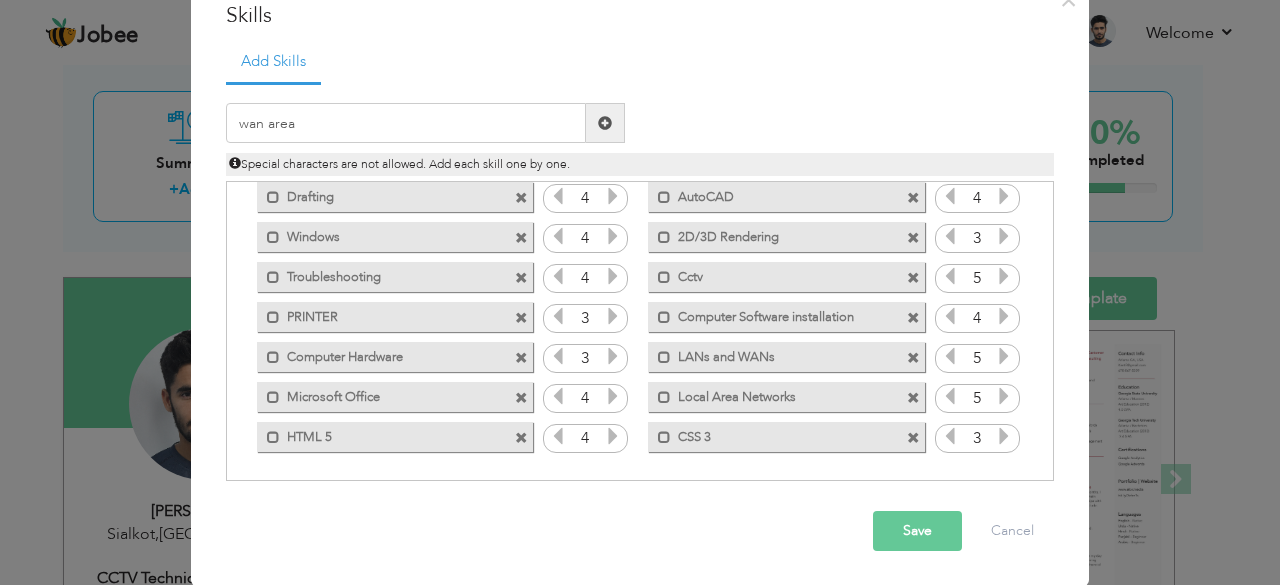 click at bounding box center (1004, 316) 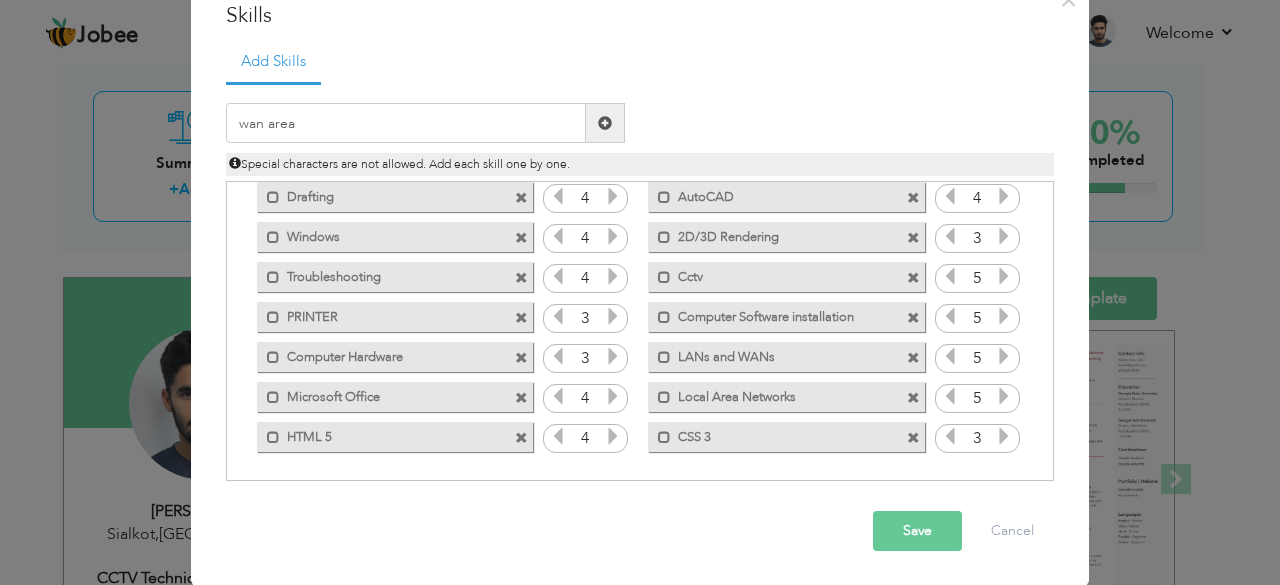 click at bounding box center (1004, 316) 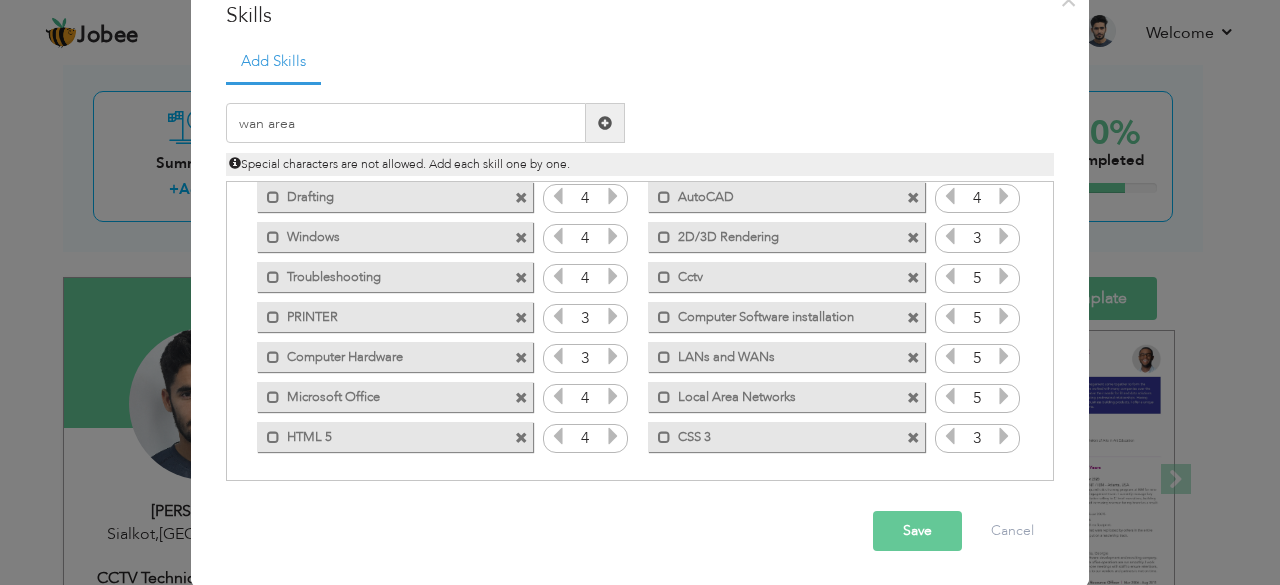 click at bounding box center (1004, 196) 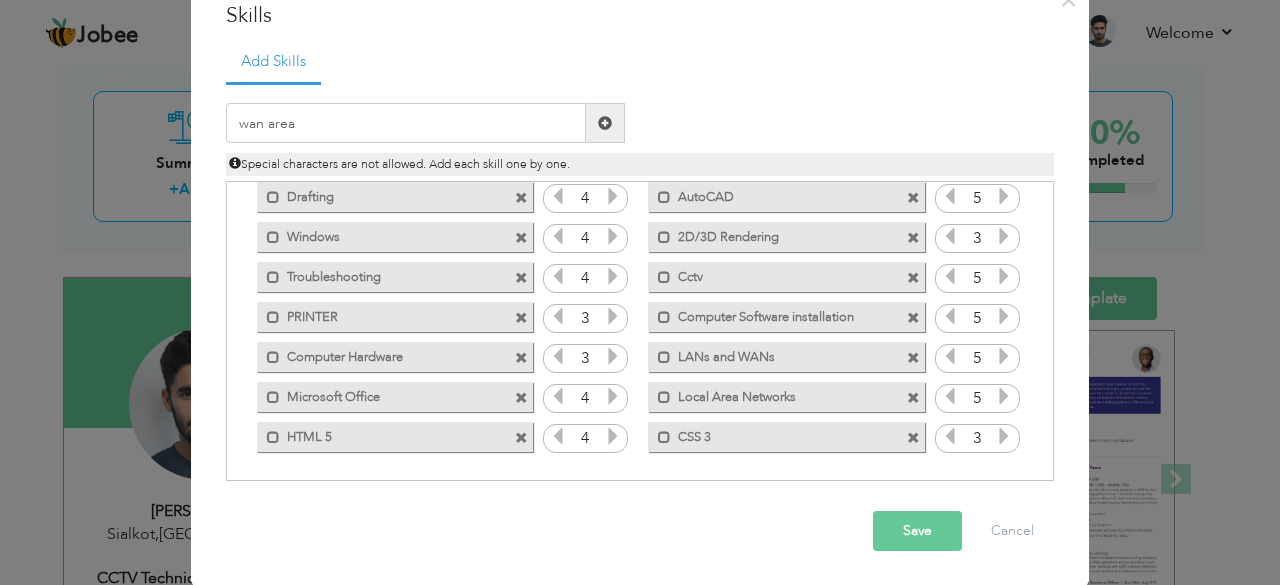click at bounding box center (950, 196) 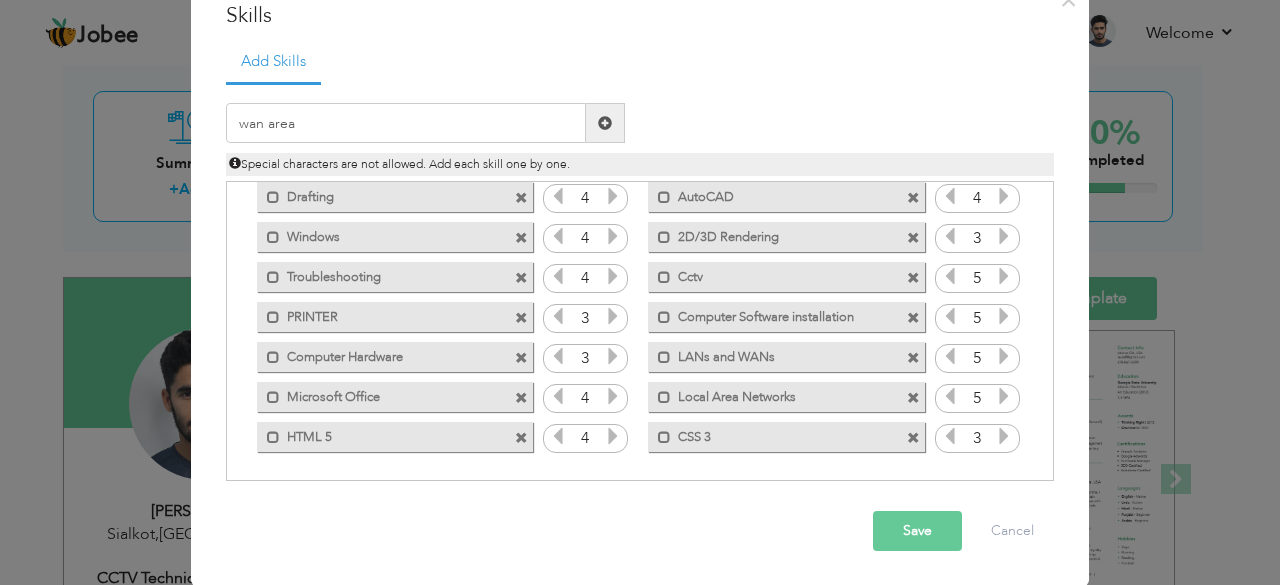 click at bounding box center (613, 436) 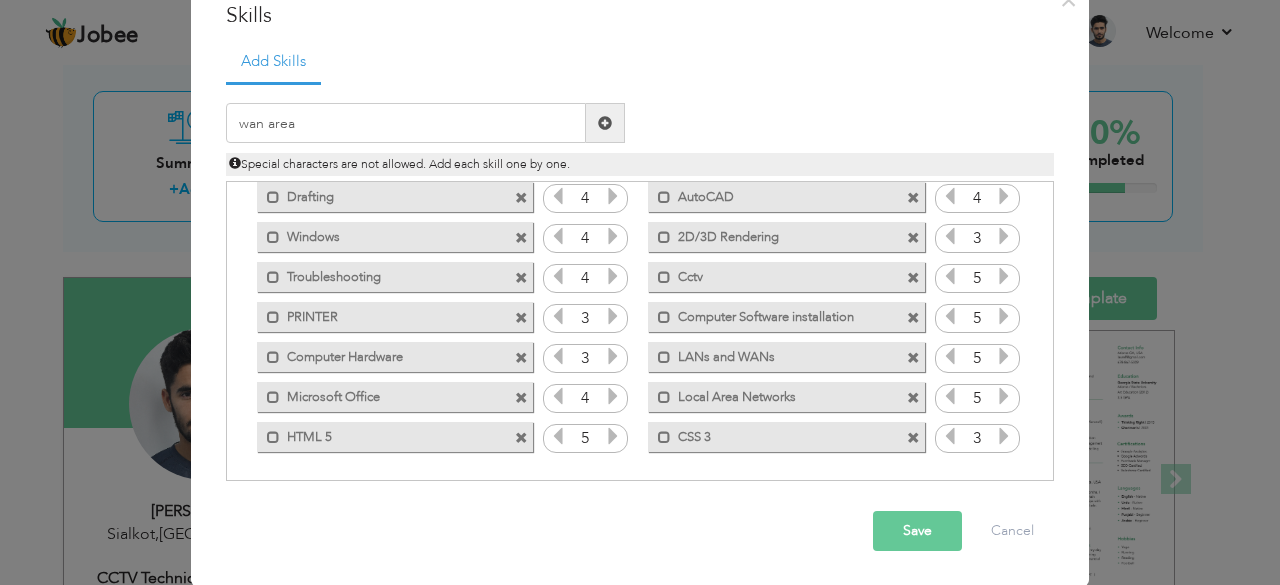 click at bounding box center (1004, 436) 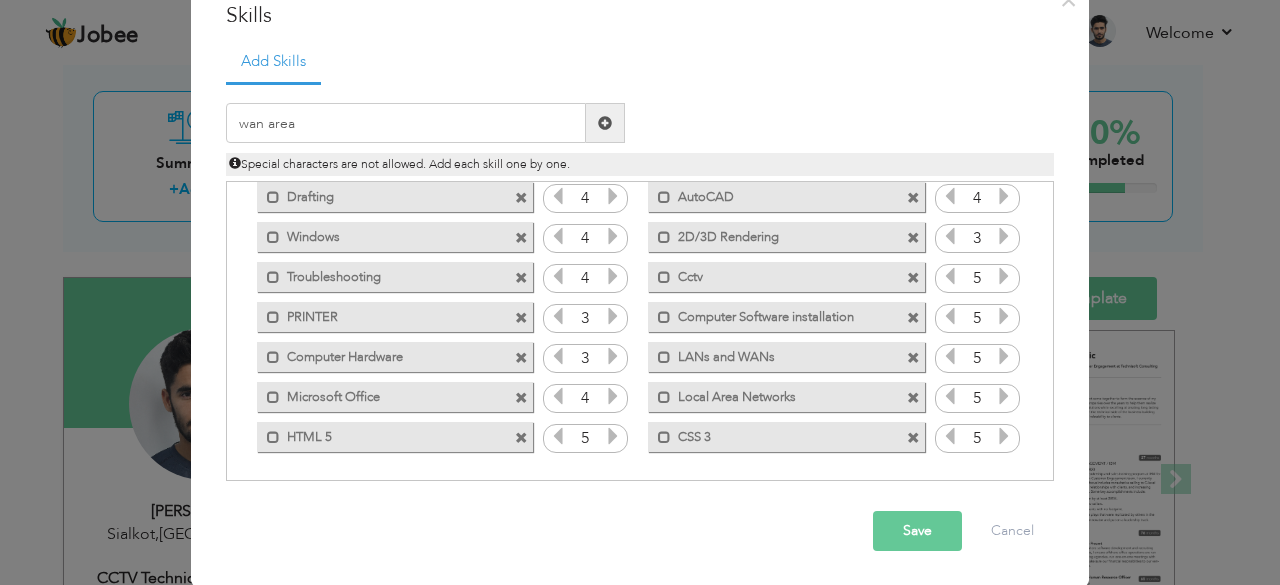 click at bounding box center (613, 356) 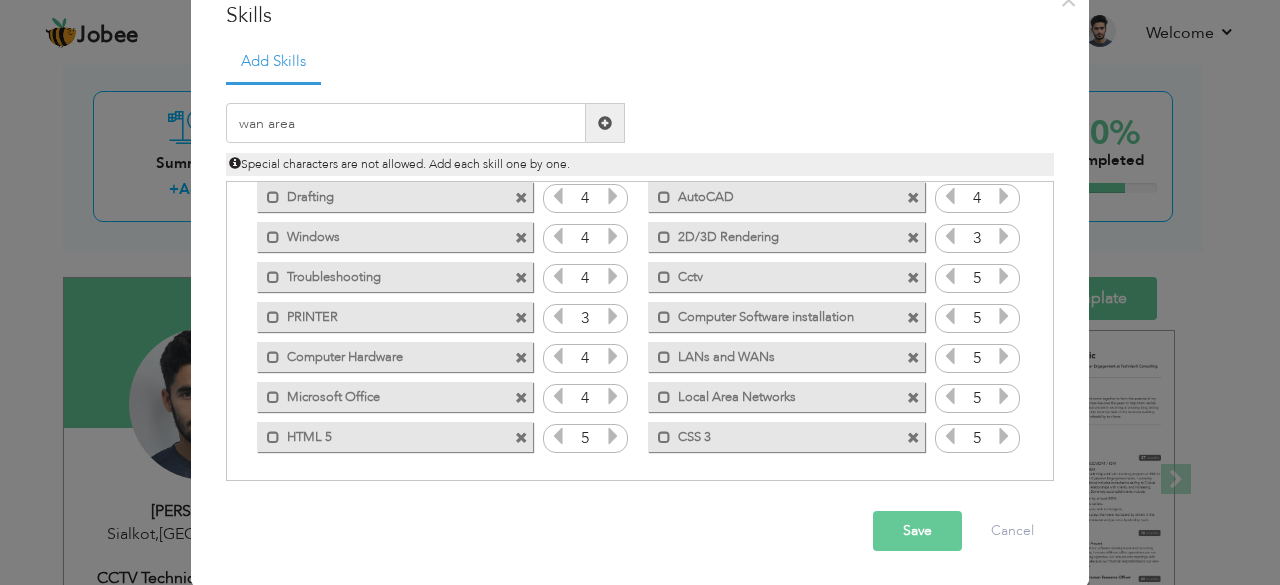 click at bounding box center [613, 356] 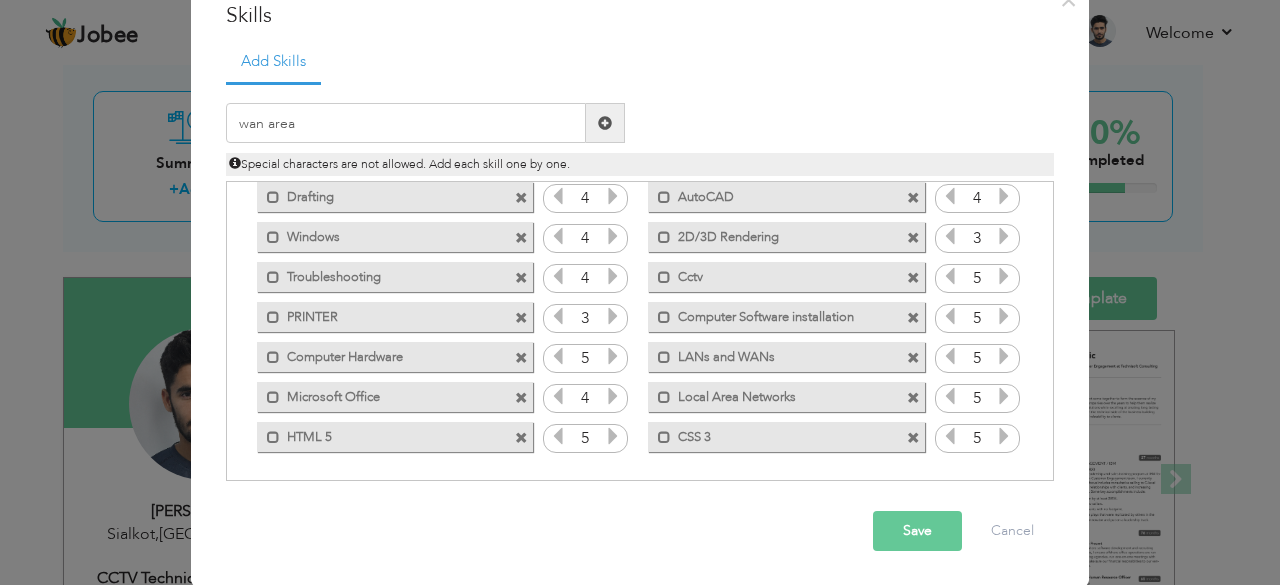 click at bounding box center (558, 356) 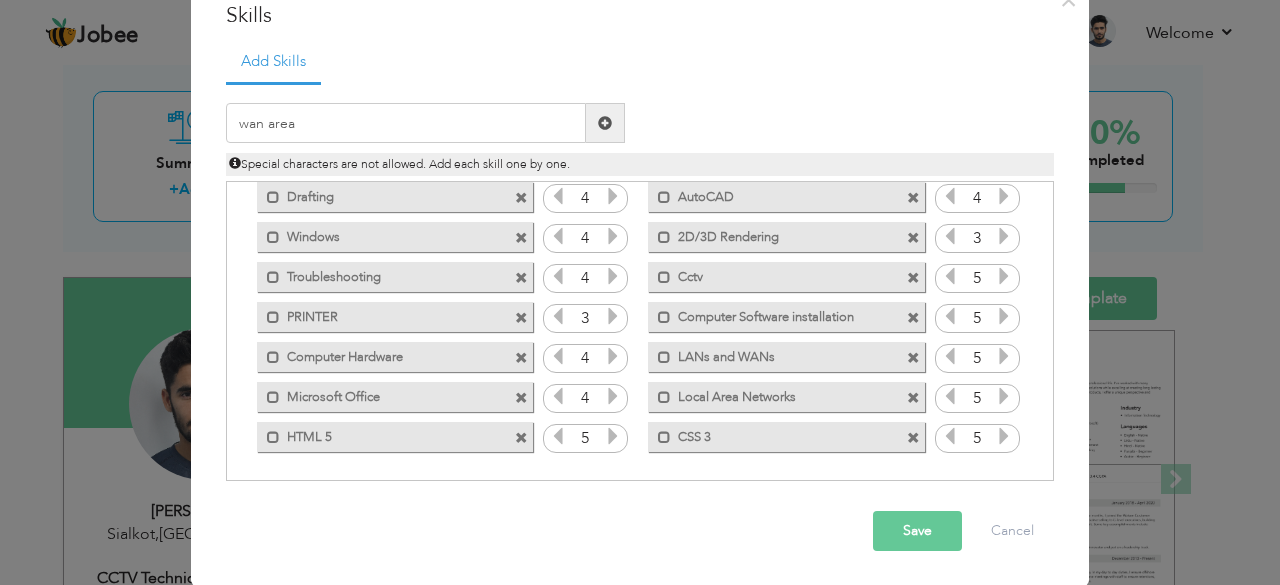 click at bounding box center (613, 356) 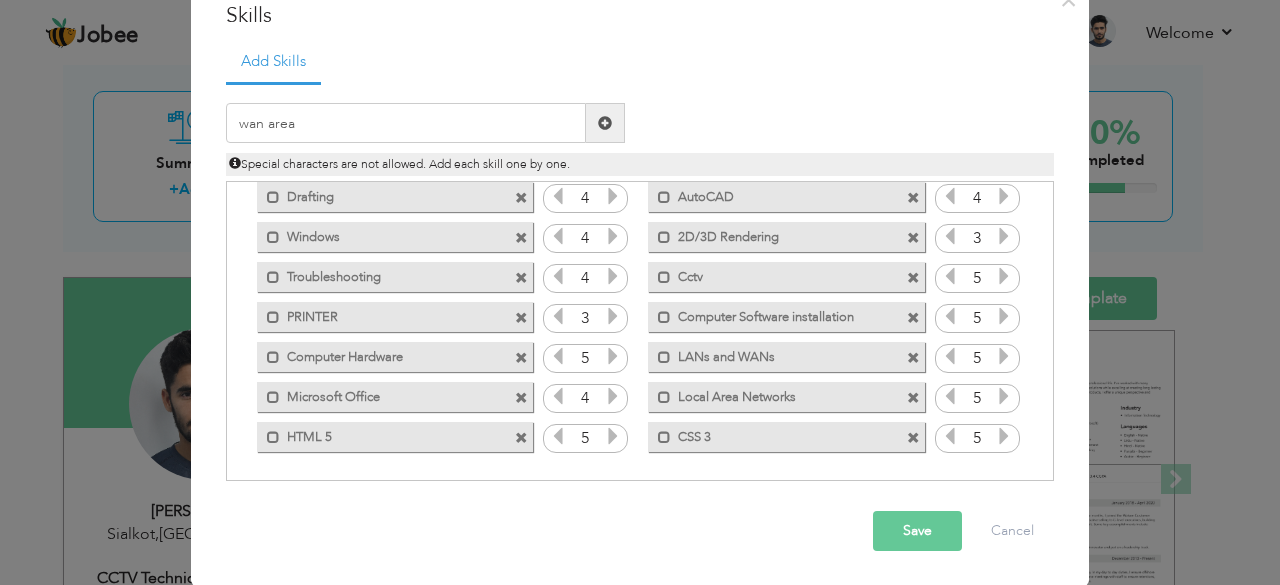 click at bounding box center (613, 396) 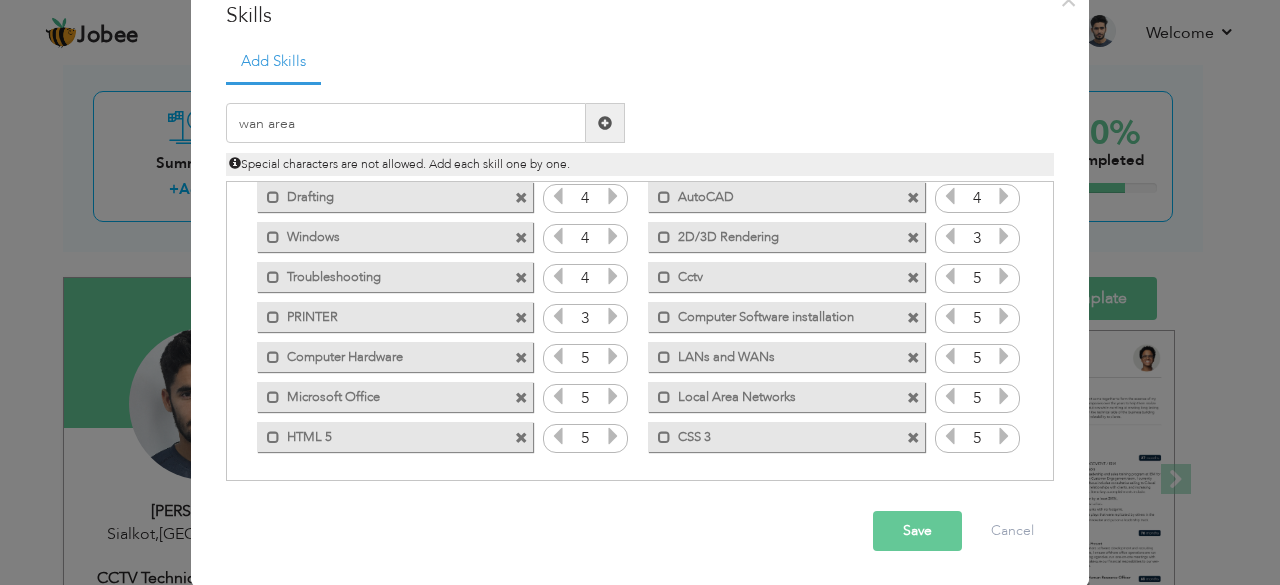 click at bounding box center [613, 236] 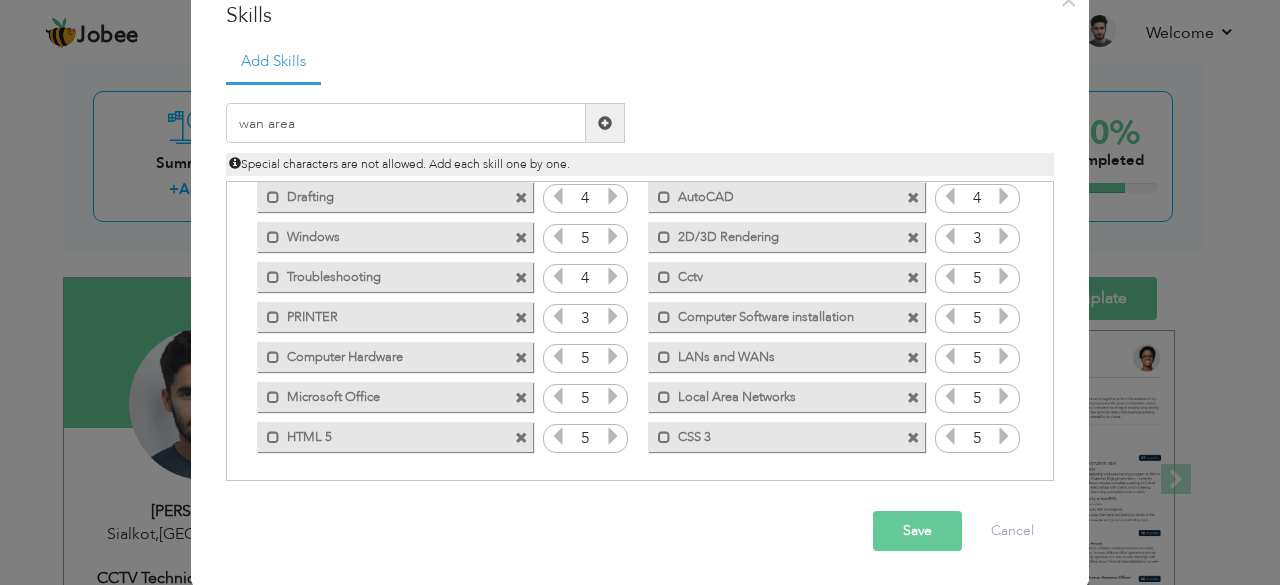 click at bounding box center [613, 276] 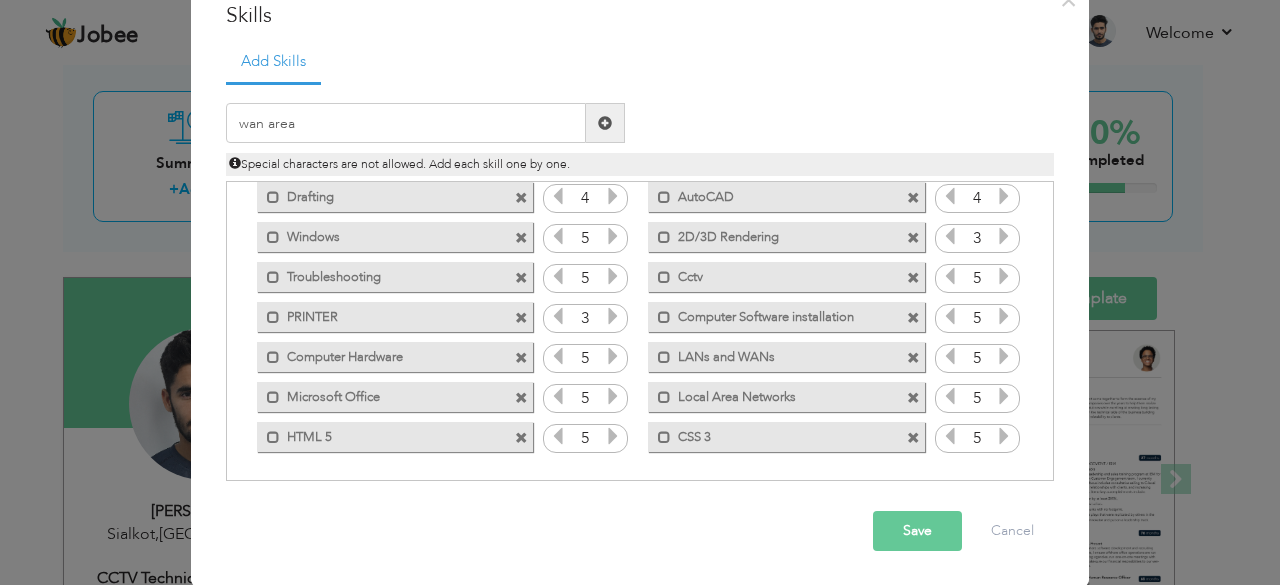 click on "Save" at bounding box center (917, 531) 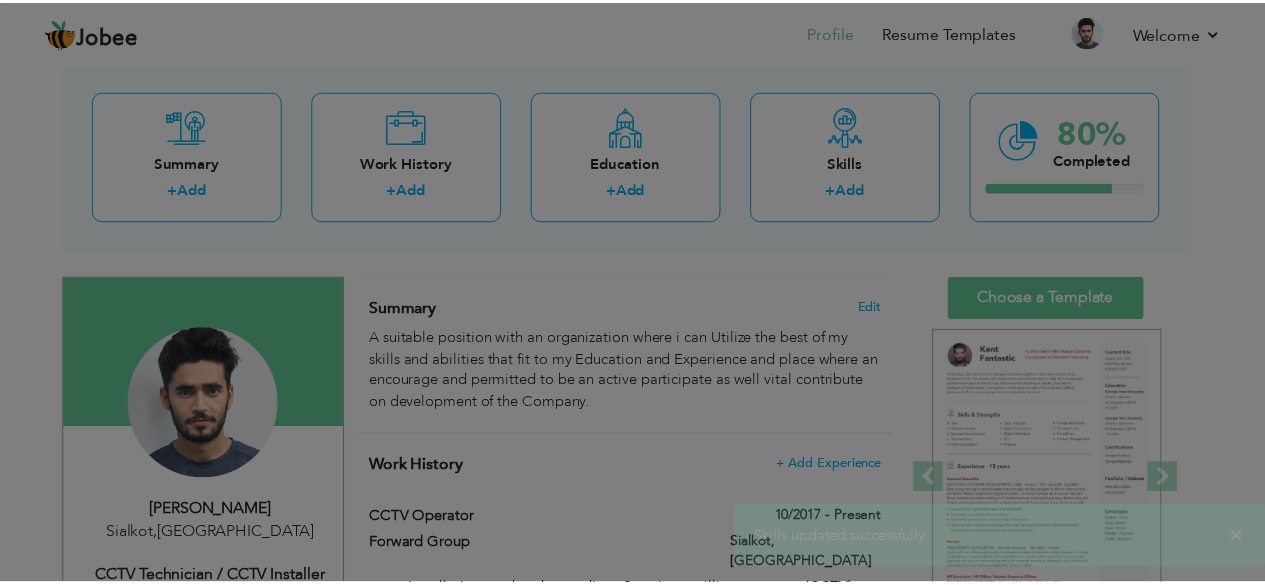 scroll, scrollTop: 0, scrollLeft: 0, axis: both 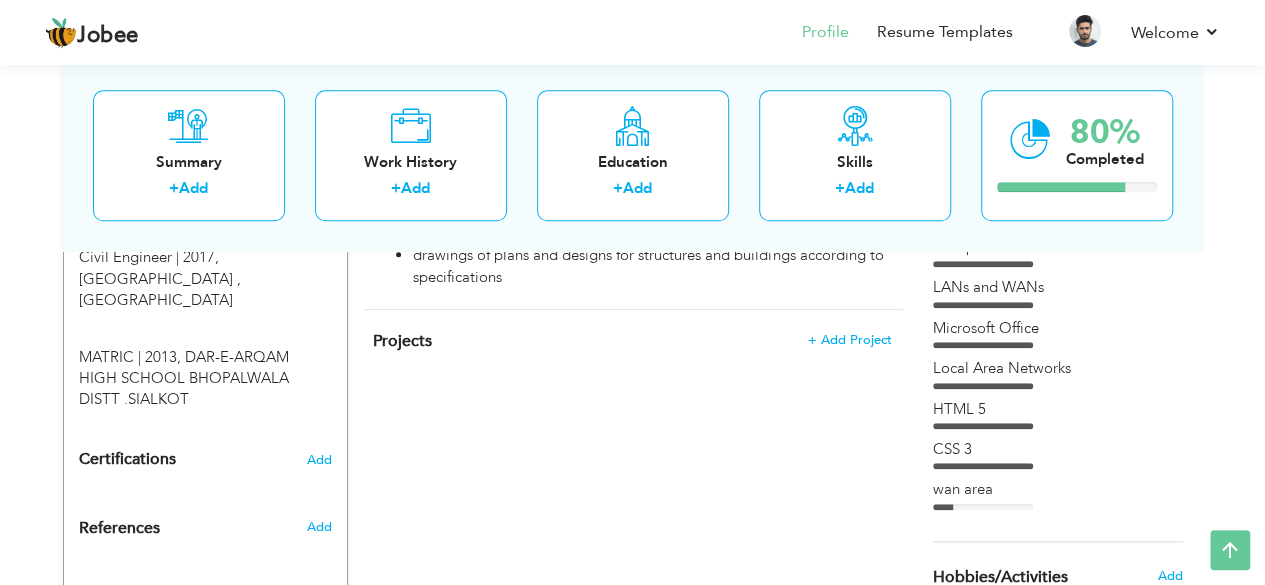 click on "wan area" at bounding box center [1058, 489] 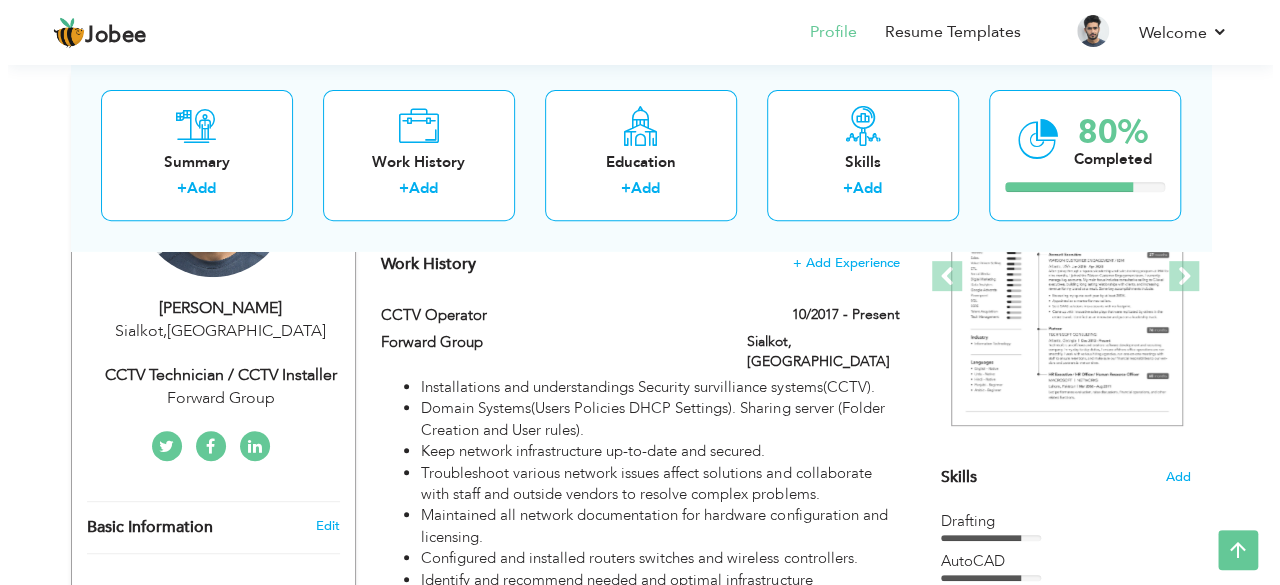 scroll, scrollTop: 300, scrollLeft: 0, axis: vertical 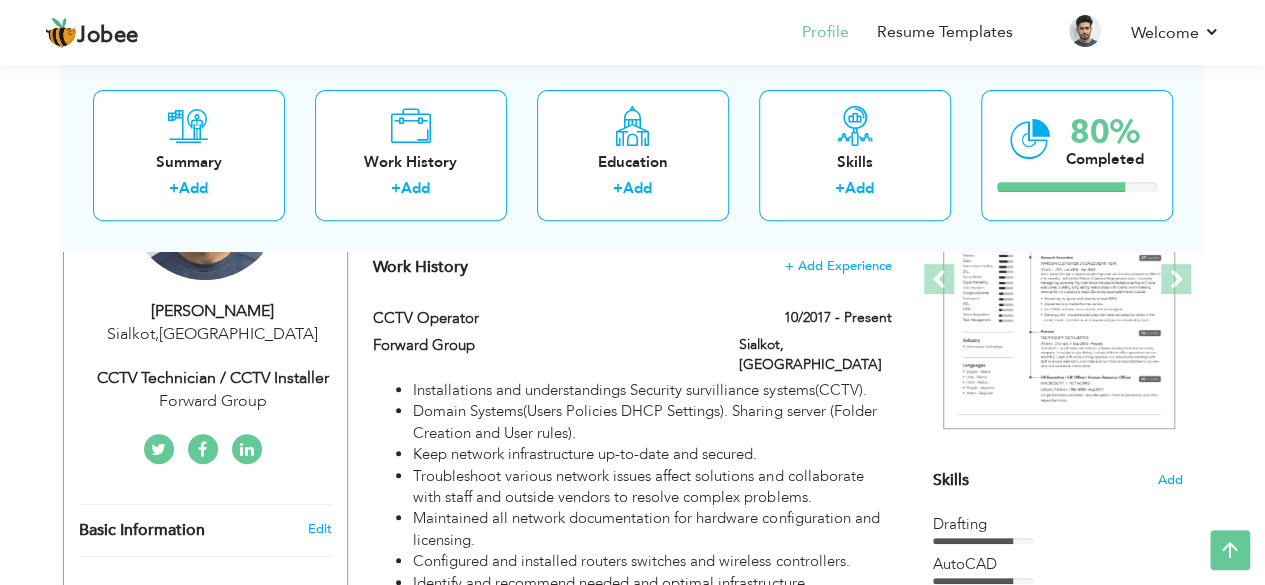 click on "Skills" at bounding box center [951, 480] 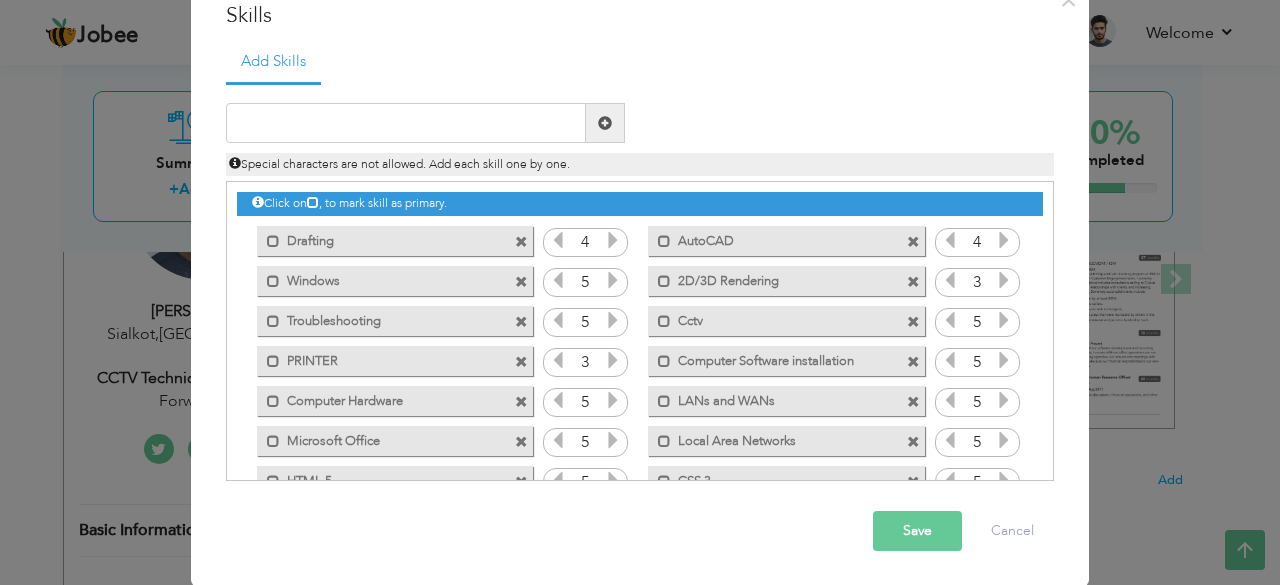 scroll, scrollTop: 0, scrollLeft: 0, axis: both 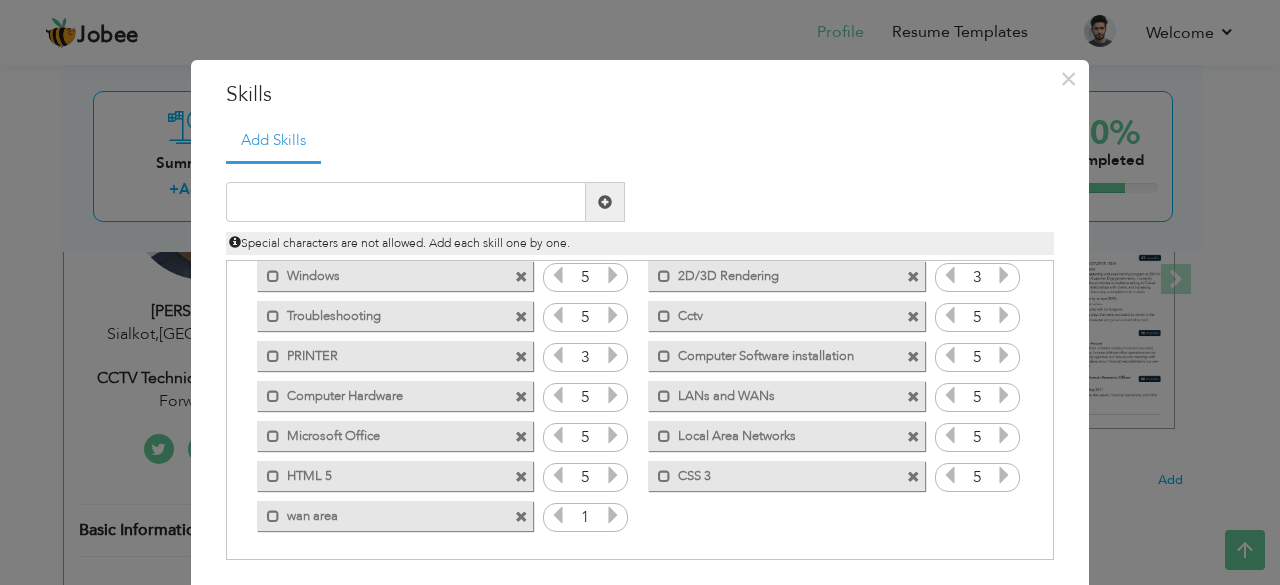 click at bounding box center (613, 515) 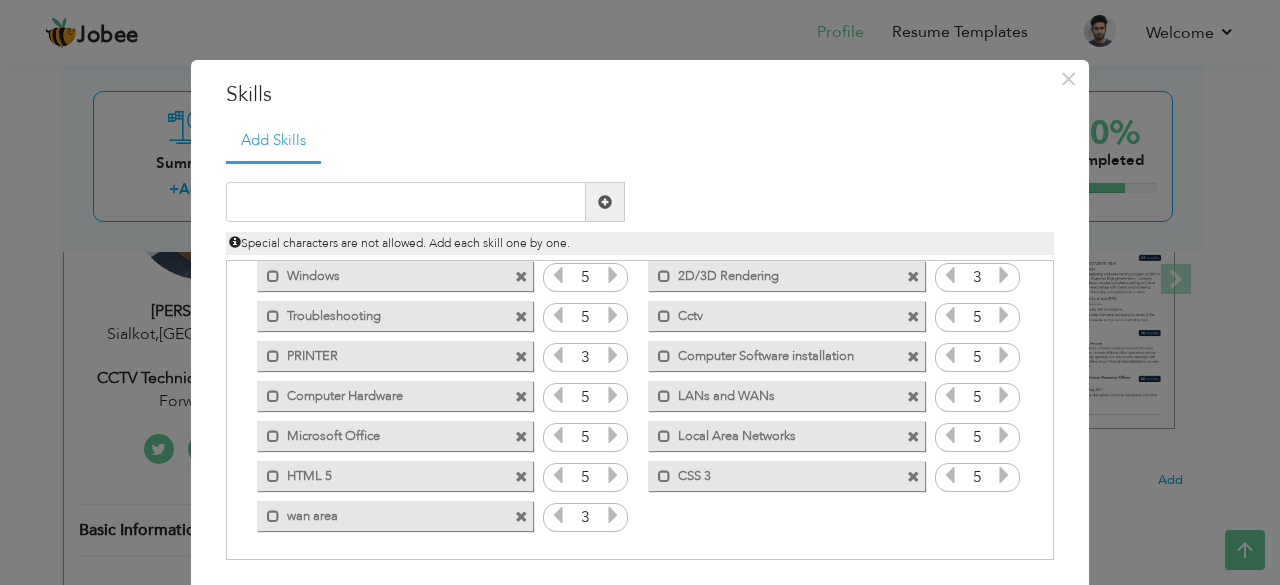 click at bounding box center [613, 515] 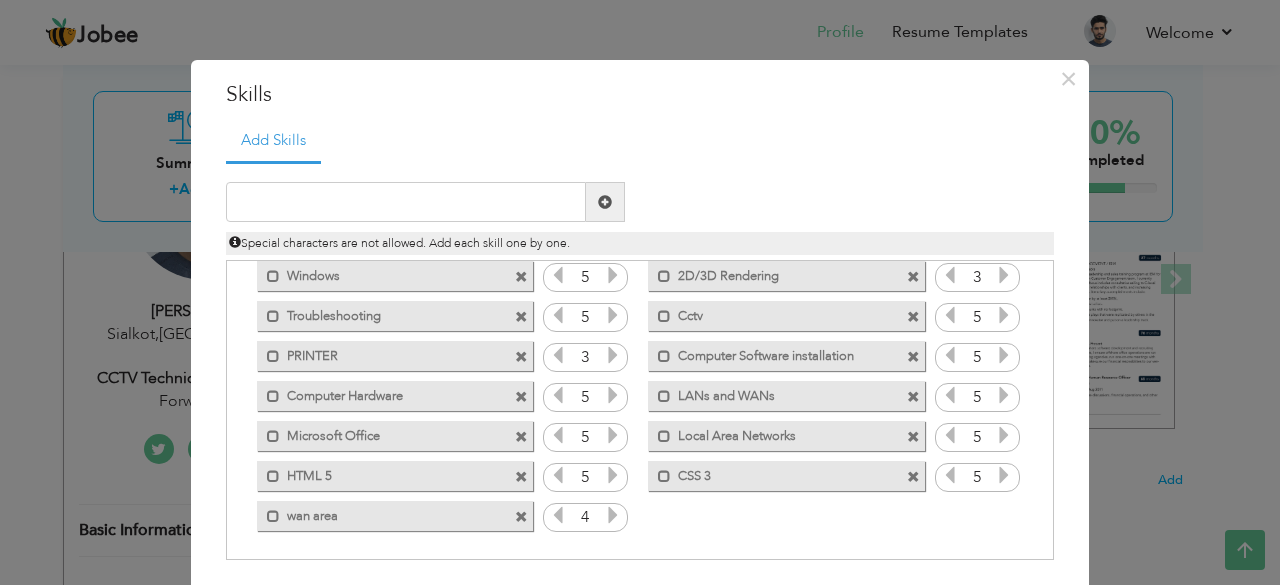 click at bounding box center [613, 515] 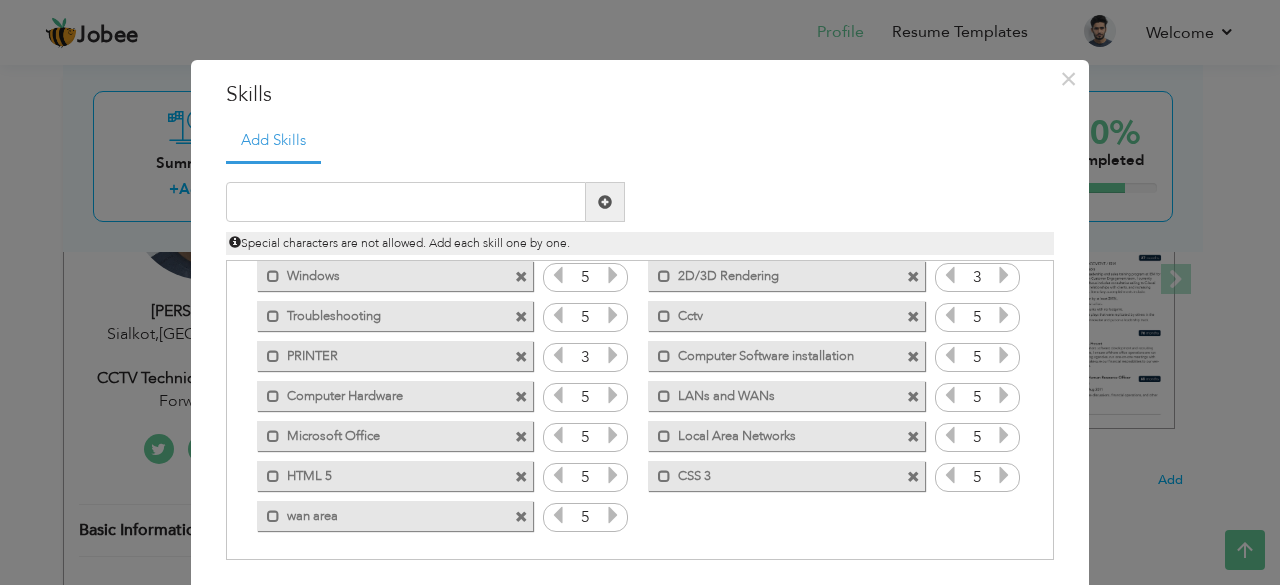 click at bounding box center [613, 515] 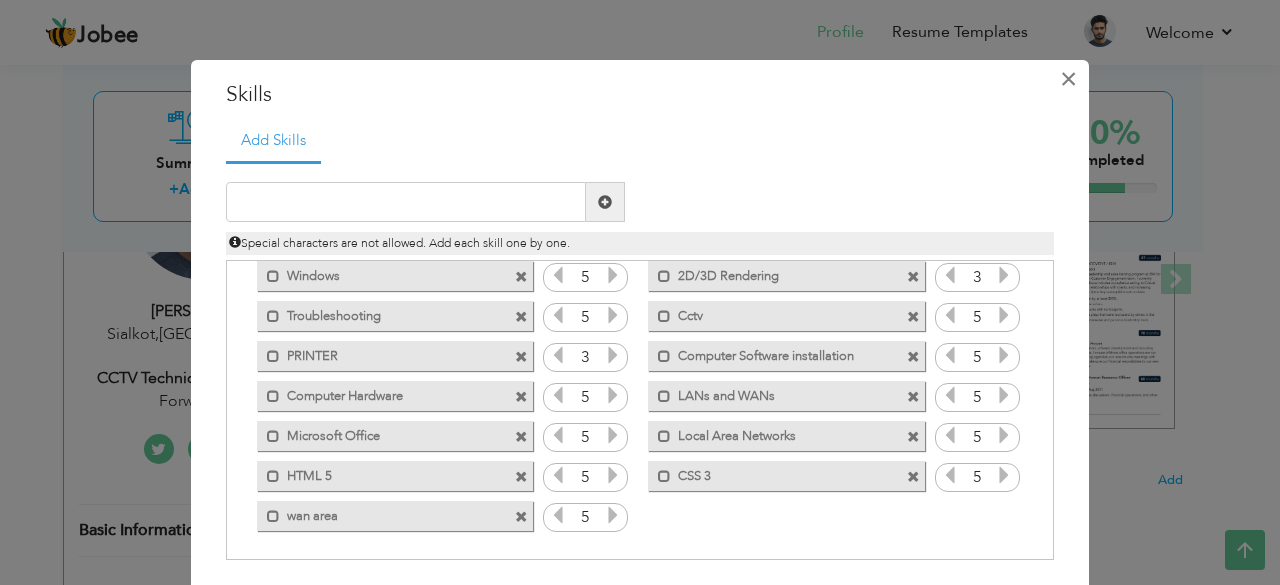 click on "×" at bounding box center (1068, 79) 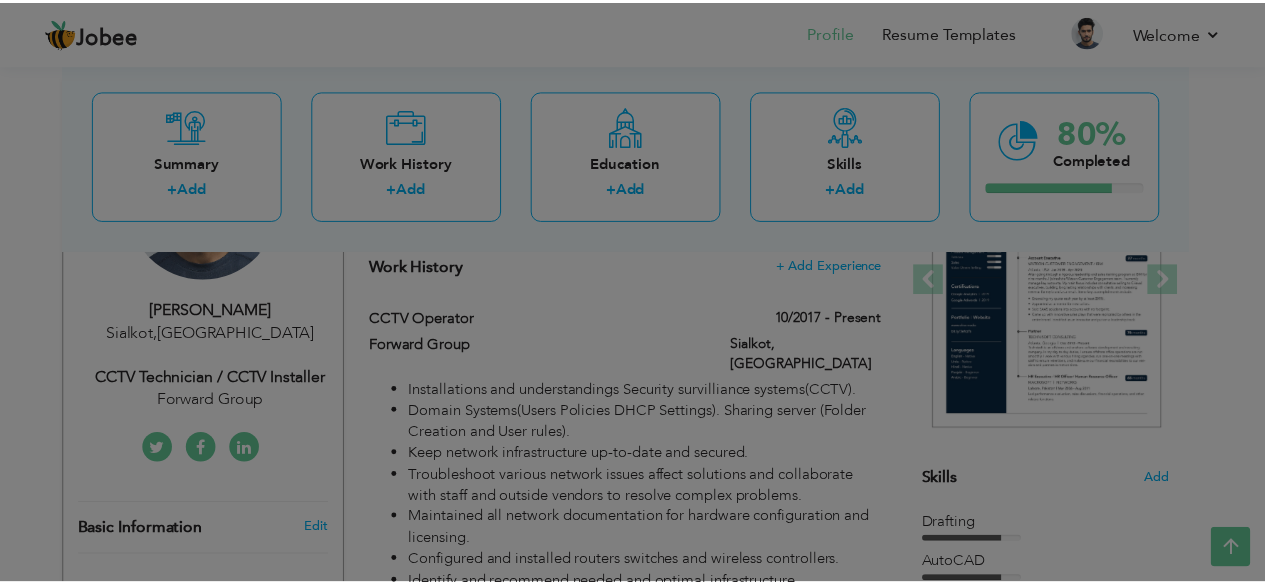 scroll, scrollTop: 0, scrollLeft: 0, axis: both 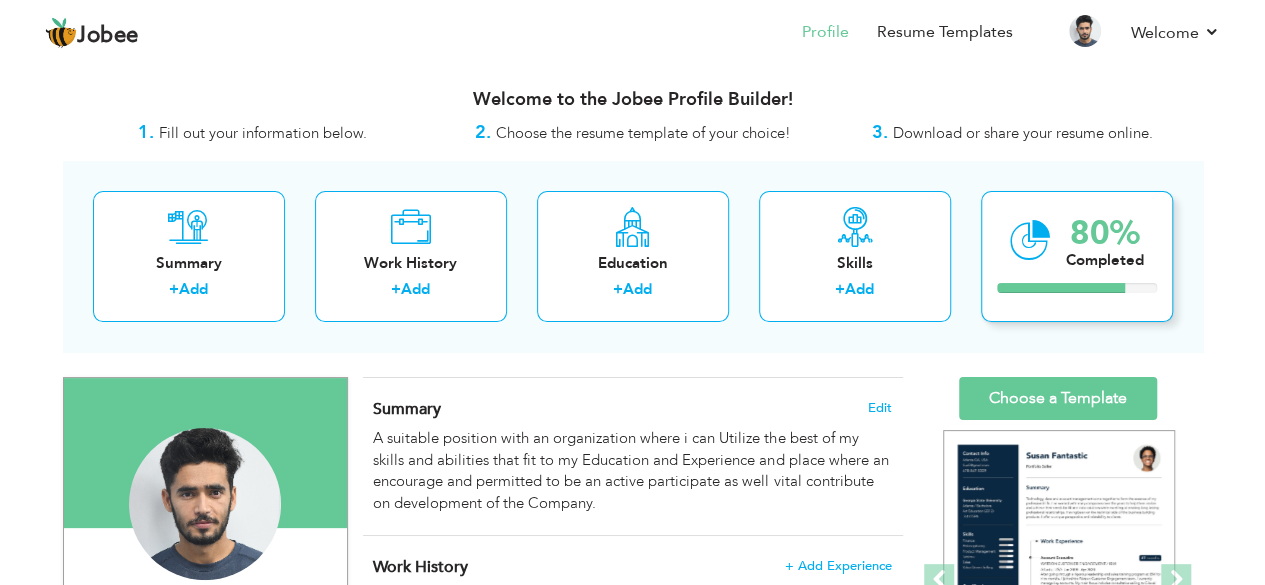 click on "80%
Completed" at bounding box center [1077, 256] 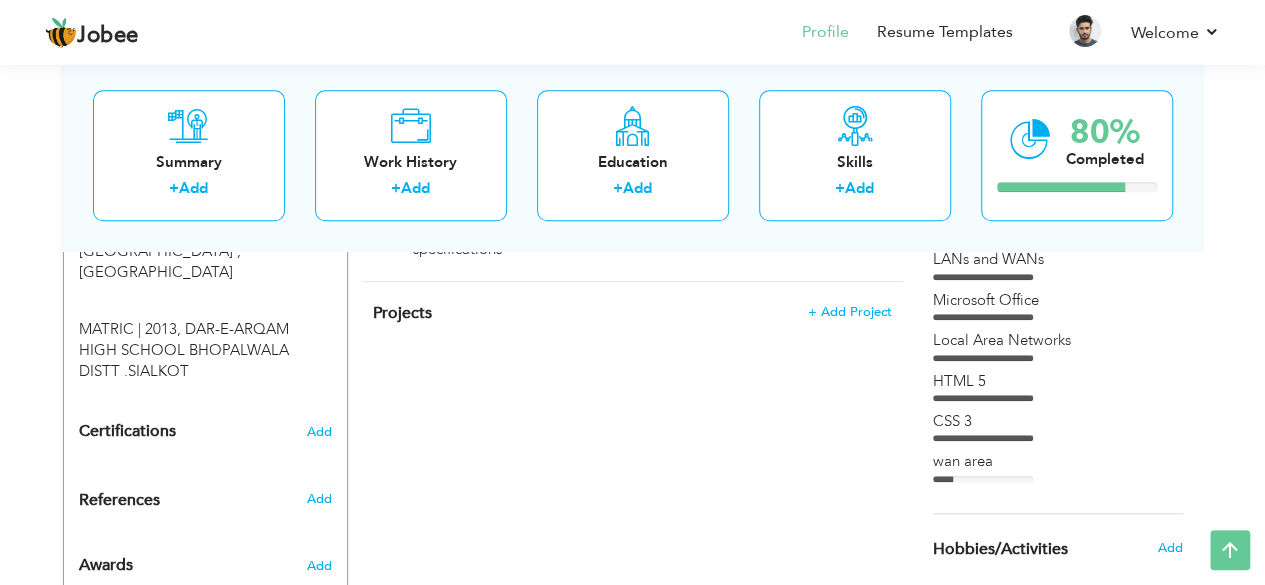 scroll, scrollTop: 800, scrollLeft: 0, axis: vertical 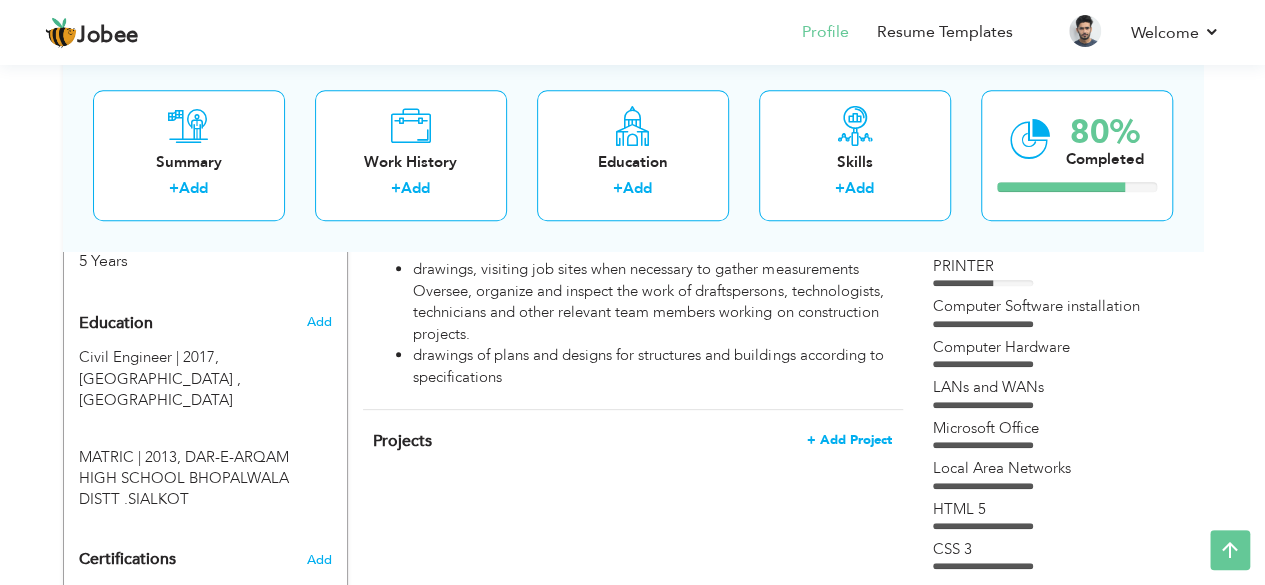 click on "+ Add Project" at bounding box center (849, 440) 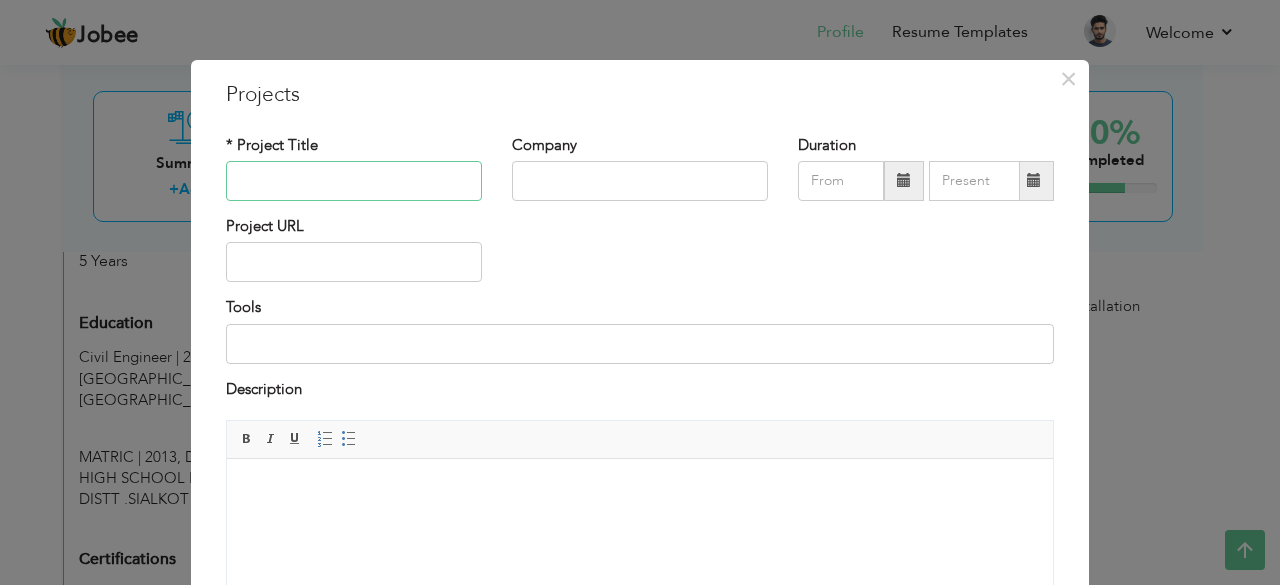click at bounding box center (354, 181) 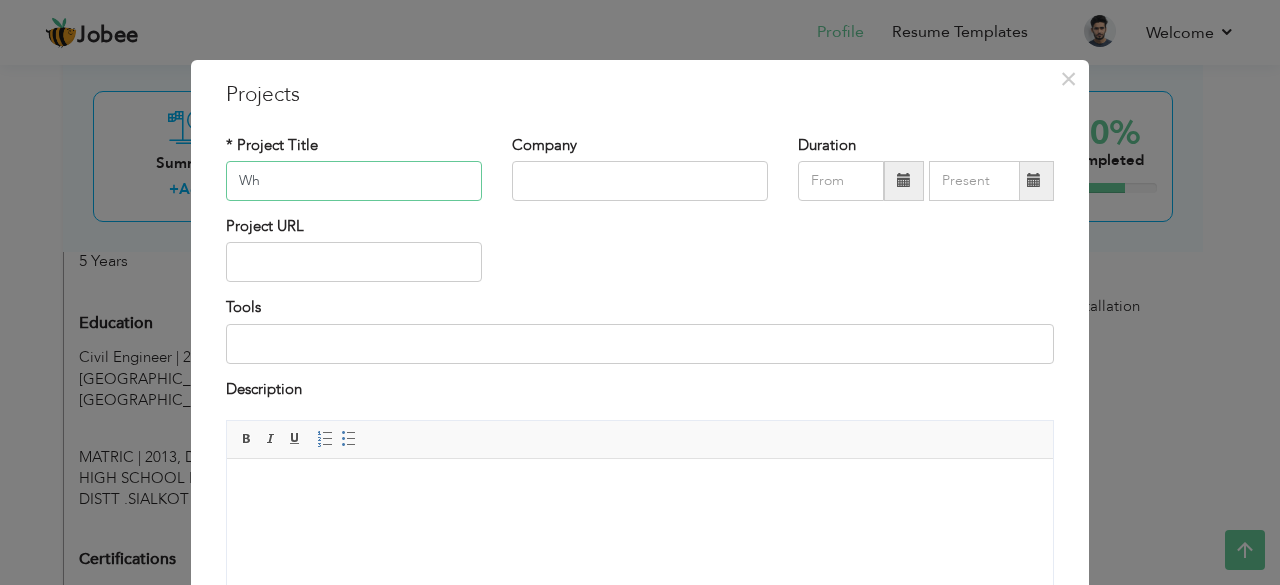 type on "W" 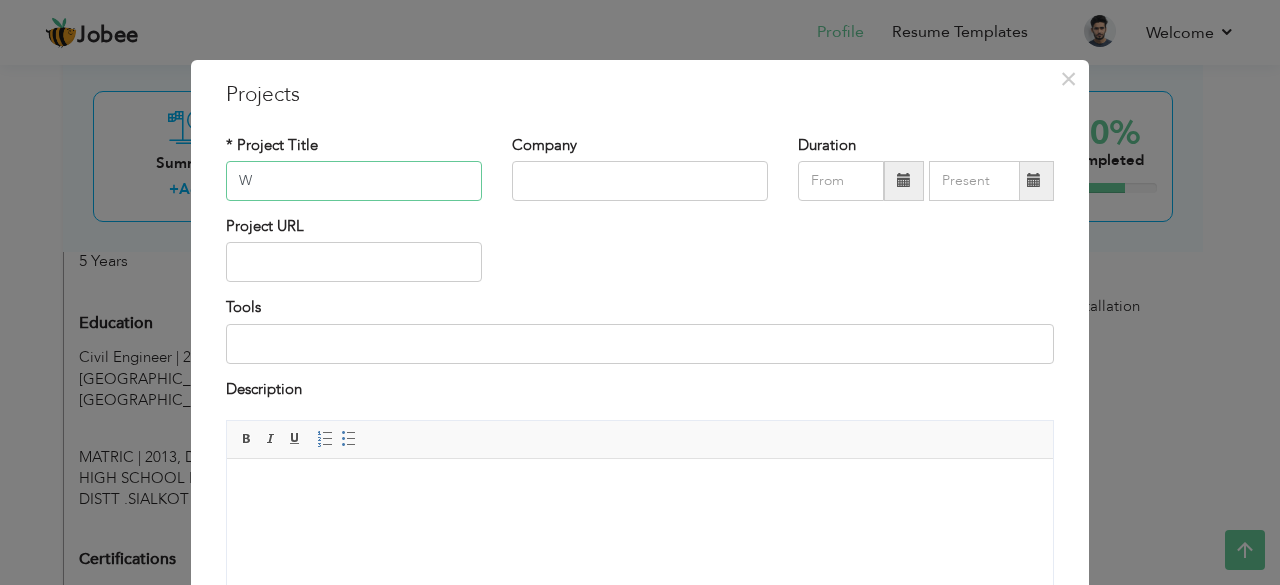 type 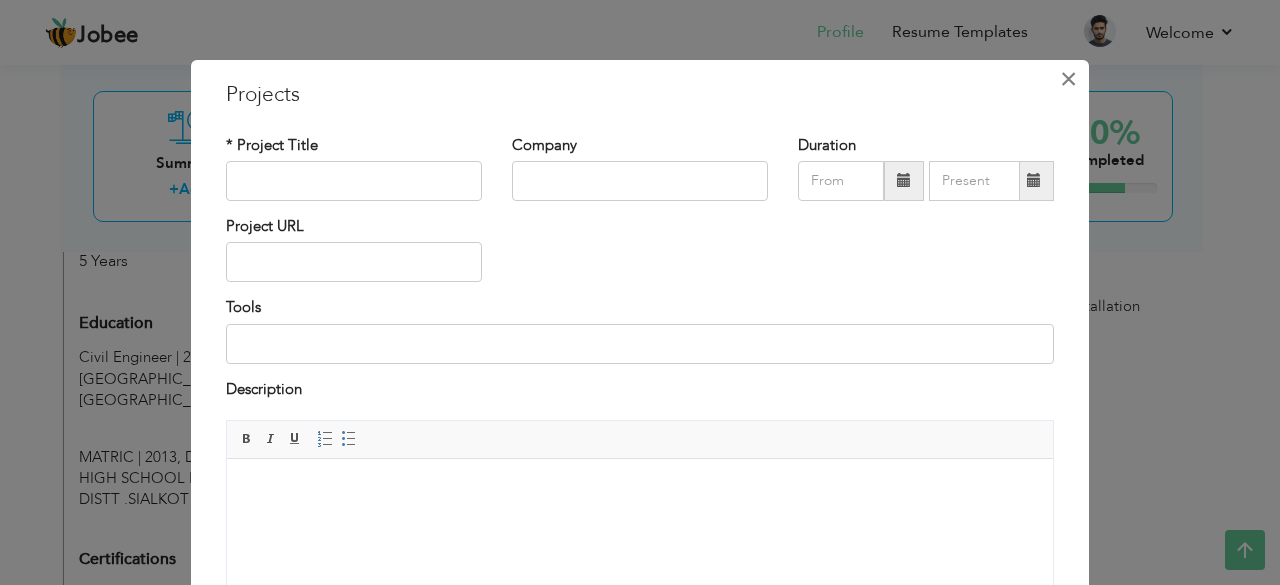 click on "×" at bounding box center [1068, 79] 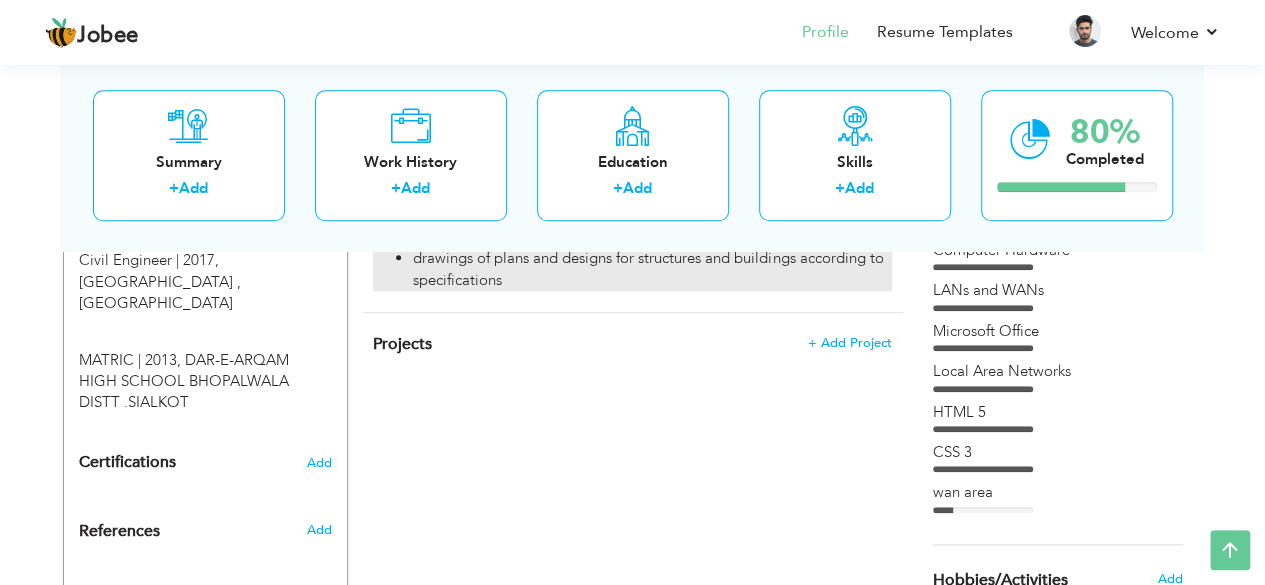 scroll, scrollTop: 900, scrollLeft: 0, axis: vertical 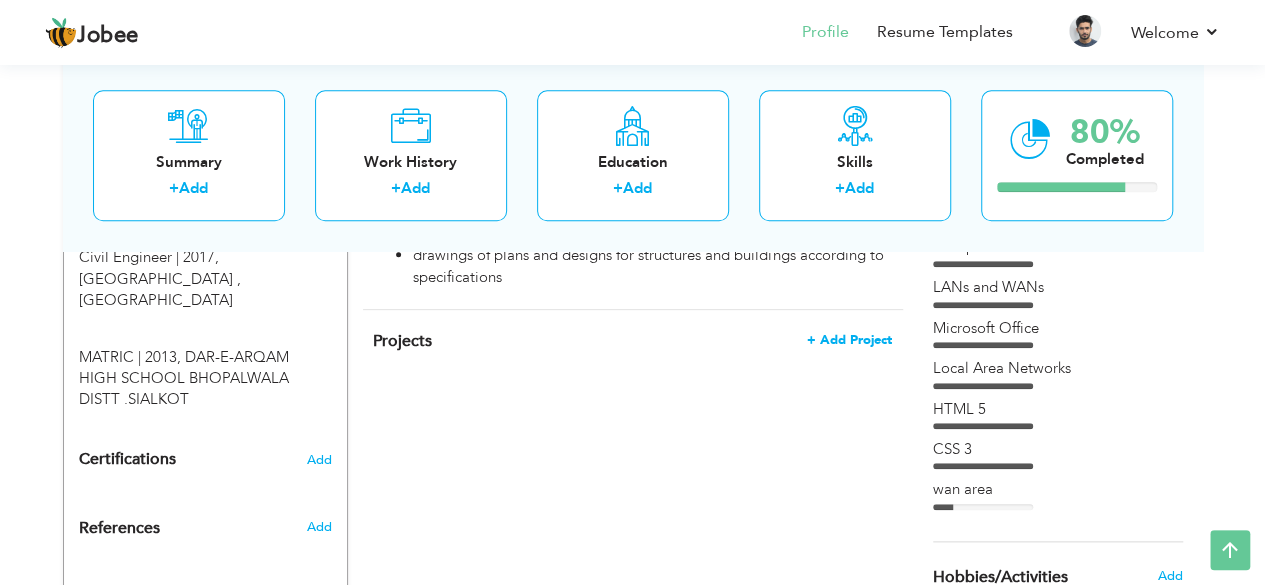 click on "+ Add Project" at bounding box center (849, 340) 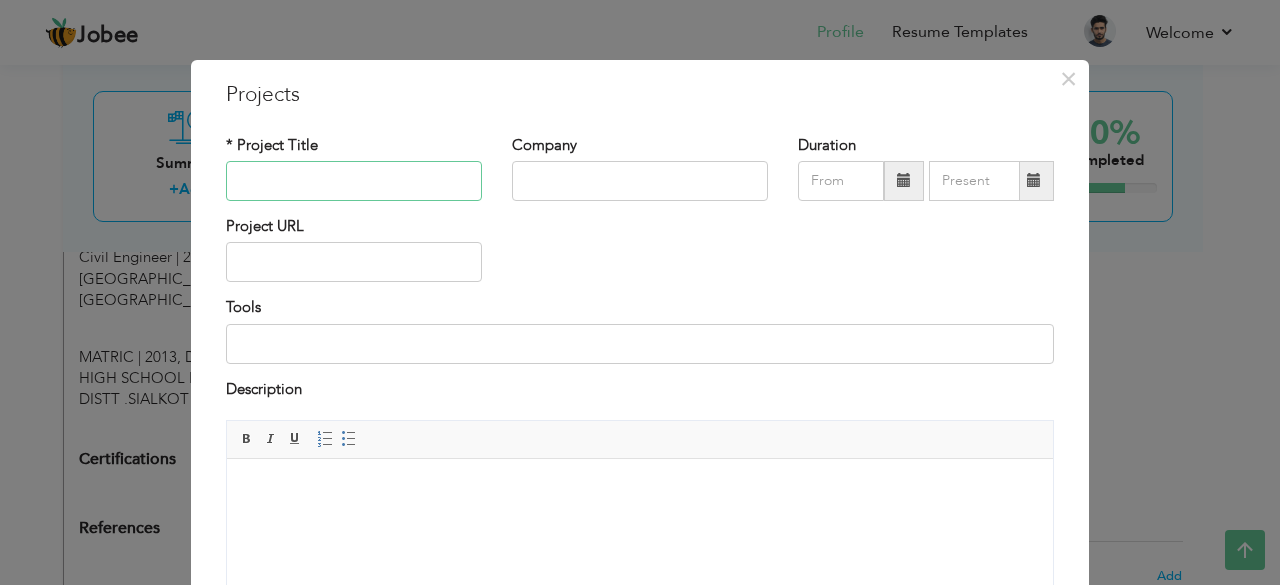 click at bounding box center [354, 181] 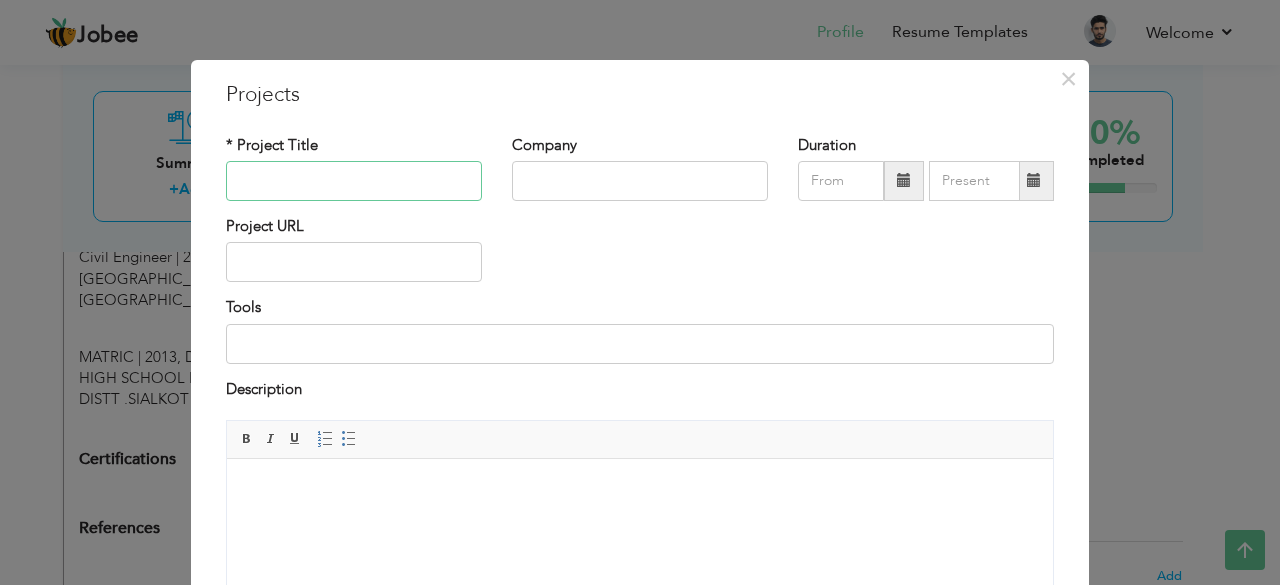 click at bounding box center [354, 181] 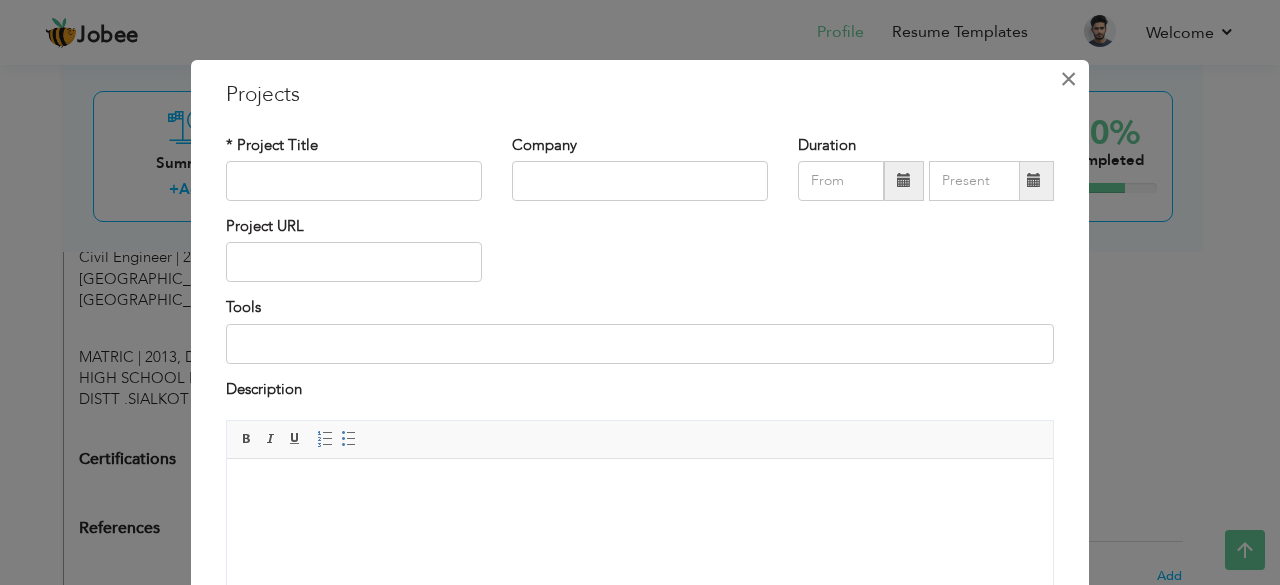 click on "×" at bounding box center [1068, 79] 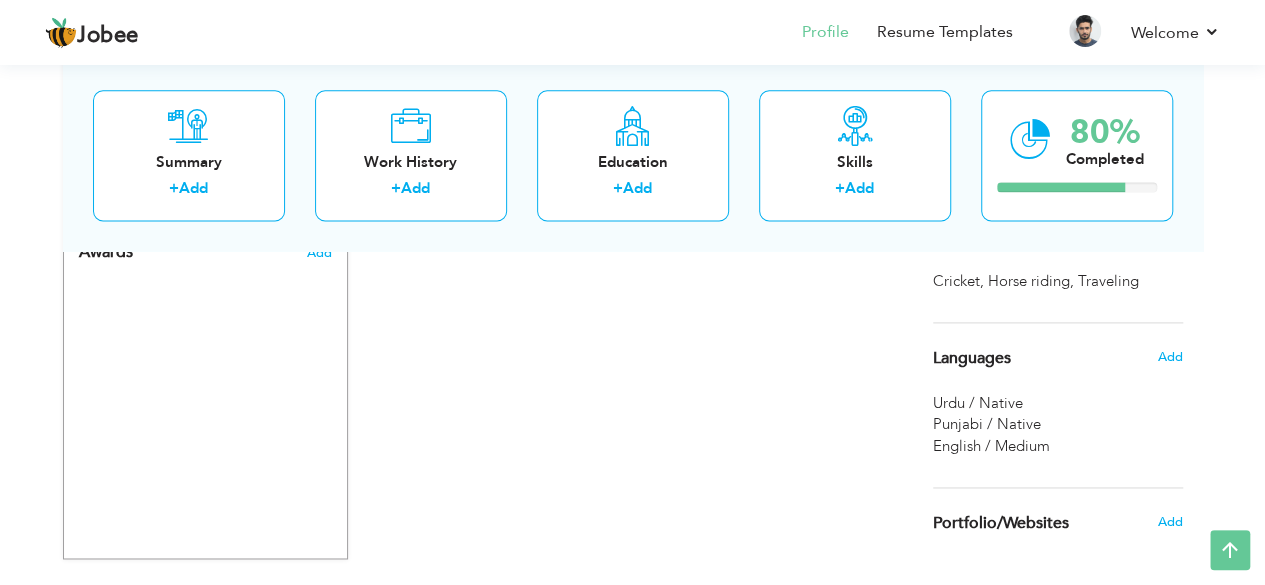 scroll, scrollTop: 1297, scrollLeft: 0, axis: vertical 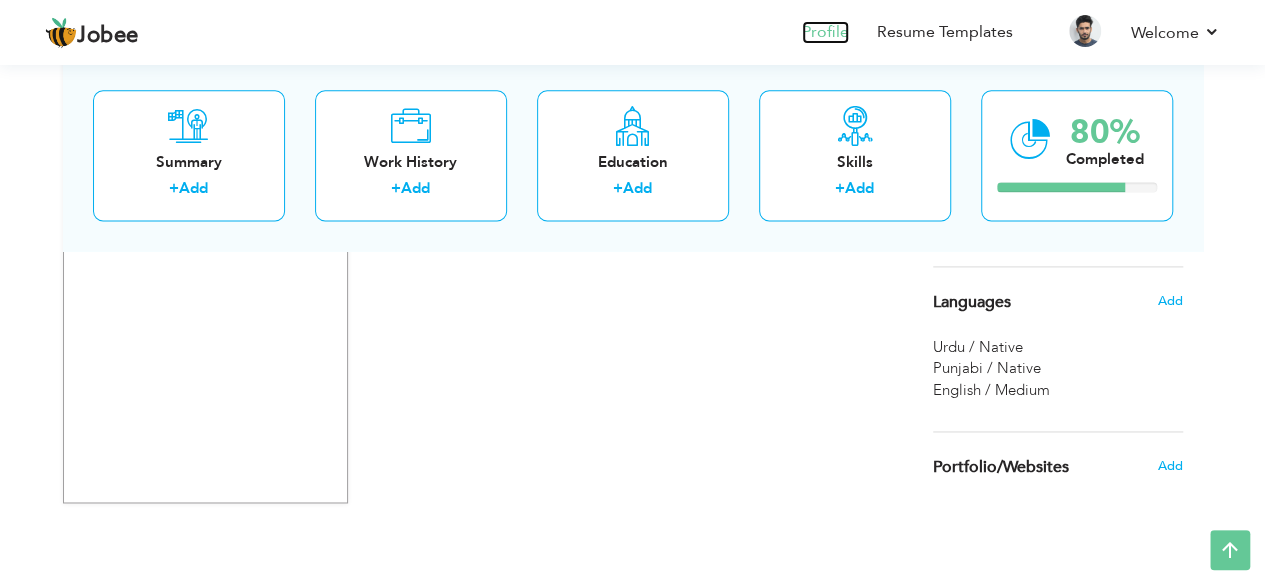 click on "Profile" at bounding box center (825, 32) 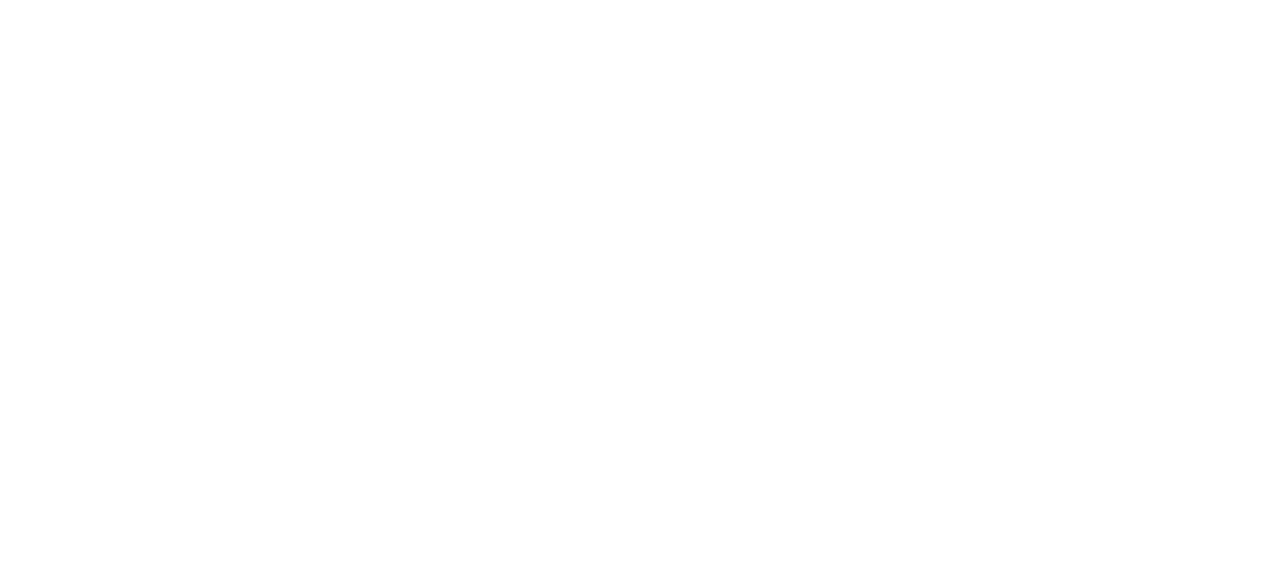 scroll, scrollTop: 0, scrollLeft: 0, axis: both 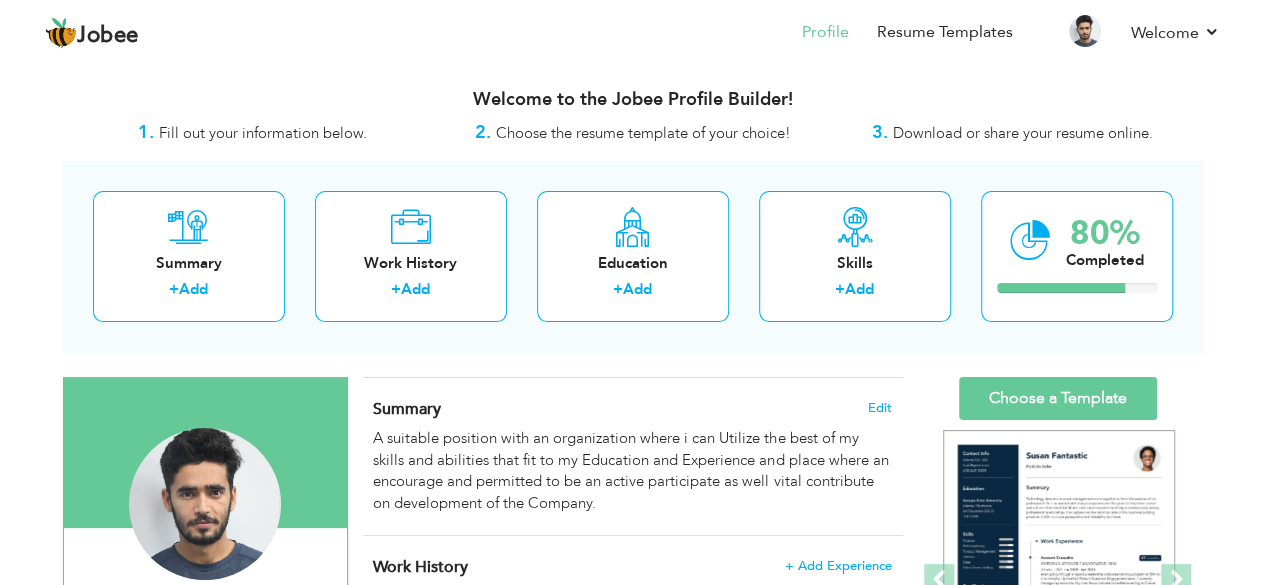 click on "Download or share your resume online." at bounding box center (1023, 133) 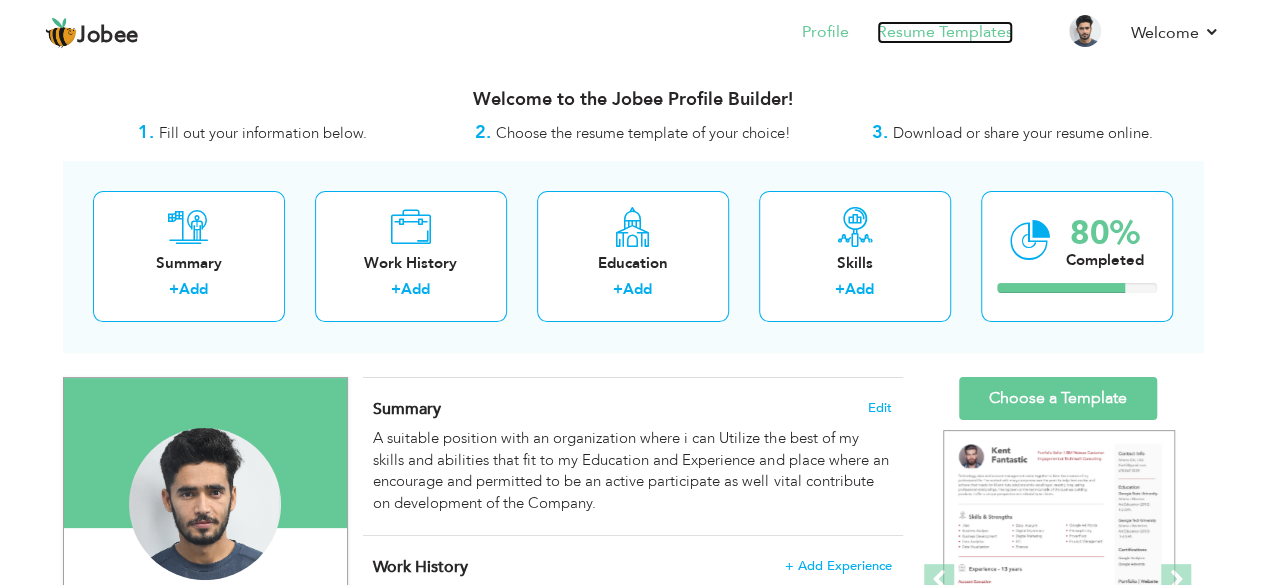 click on "Resume Templates" at bounding box center [945, 32] 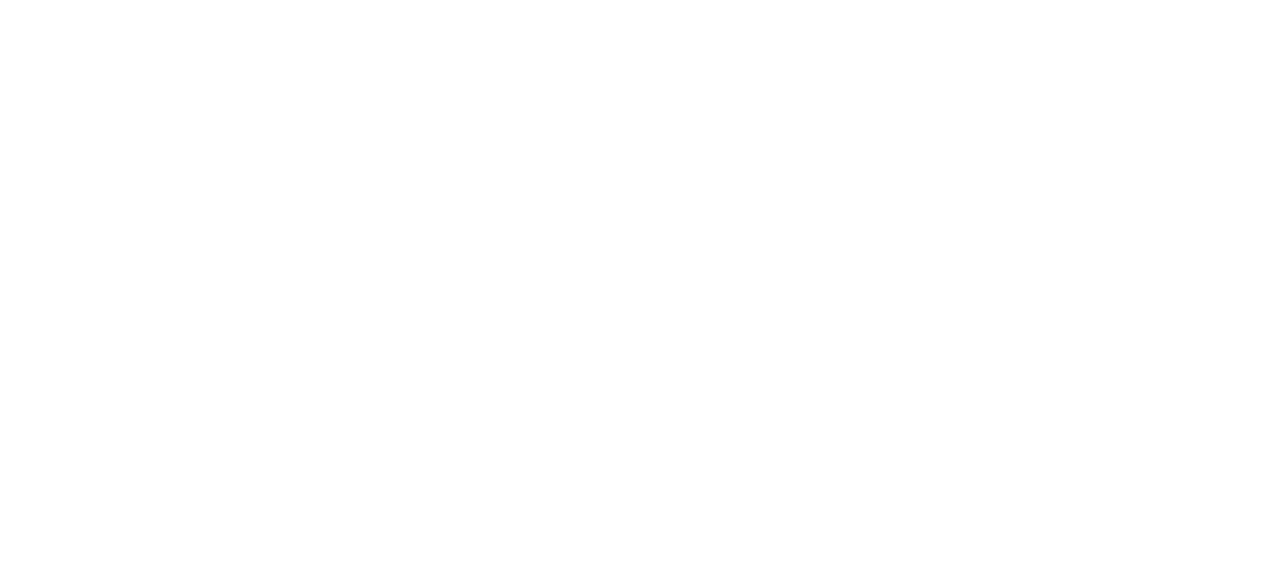 scroll, scrollTop: 0, scrollLeft: 0, axis: both 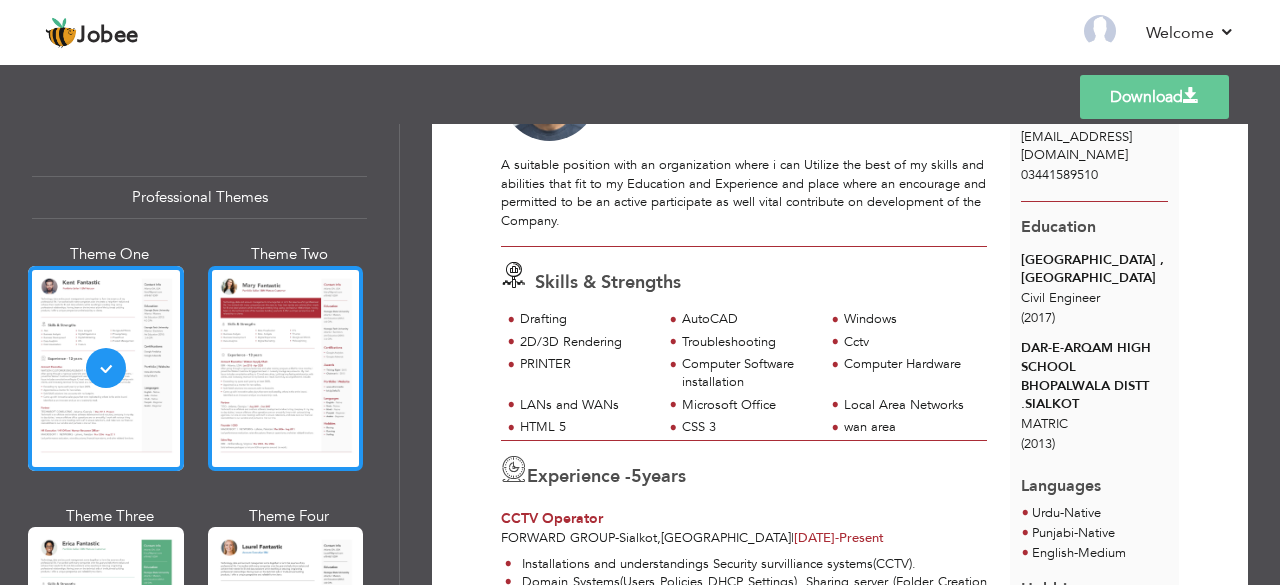 click at bounding box center [286, 368] 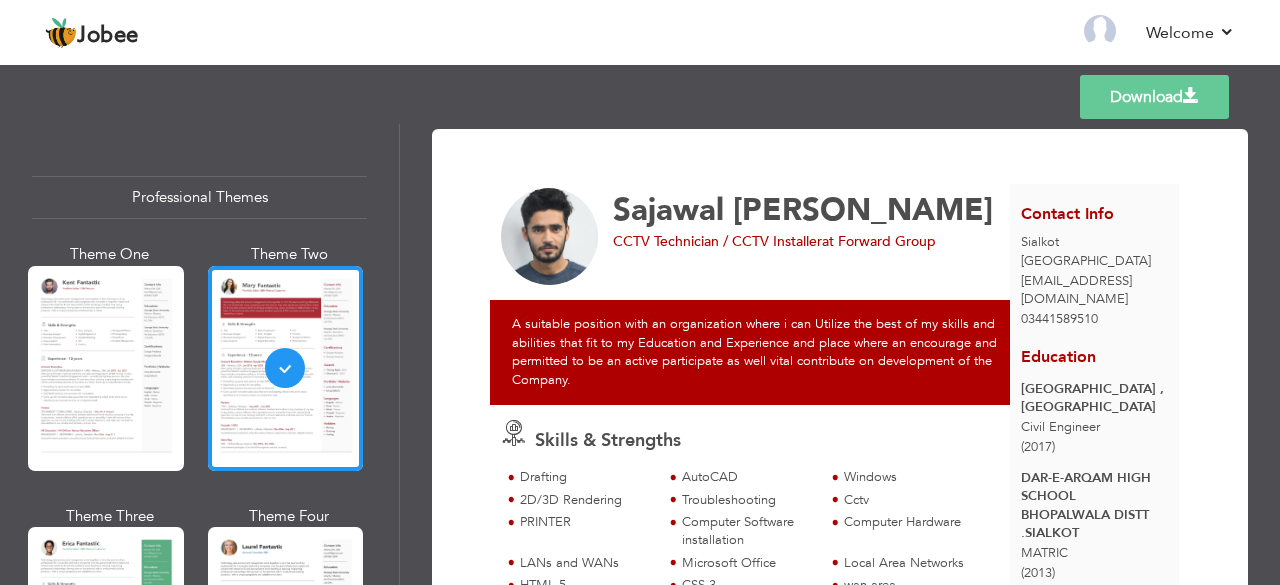 scroll, scrollTop: 0, scrollLeft: 0, axis: both 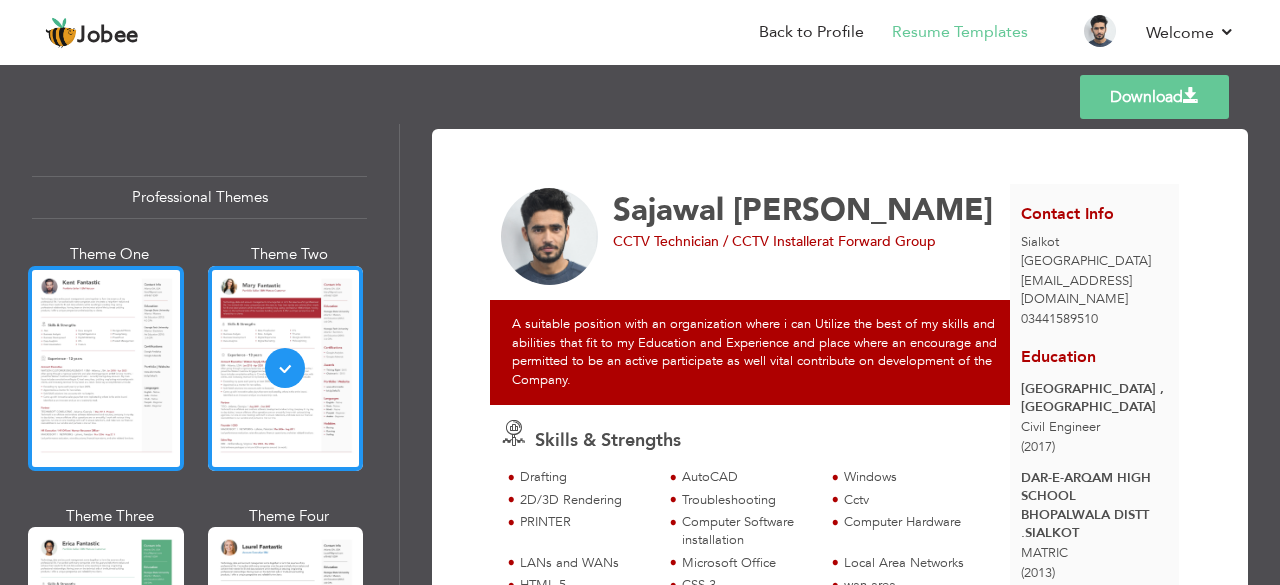 click at bounding box center (106, 368) 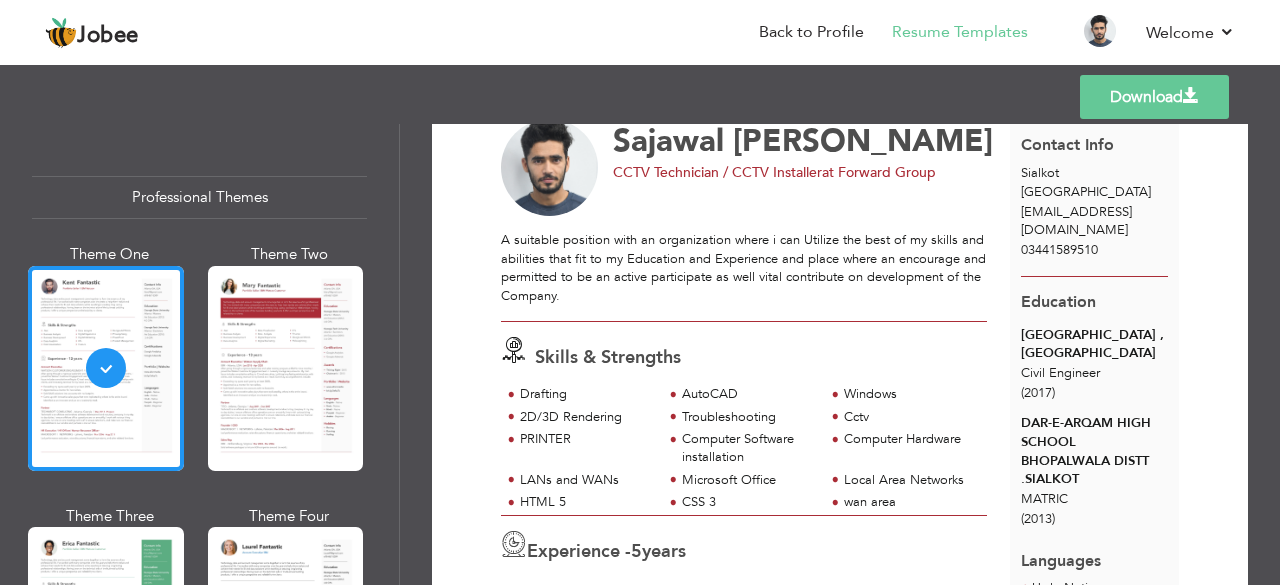 scroll, scrollTop: 100, scrollLeft: 0, axis: vertical 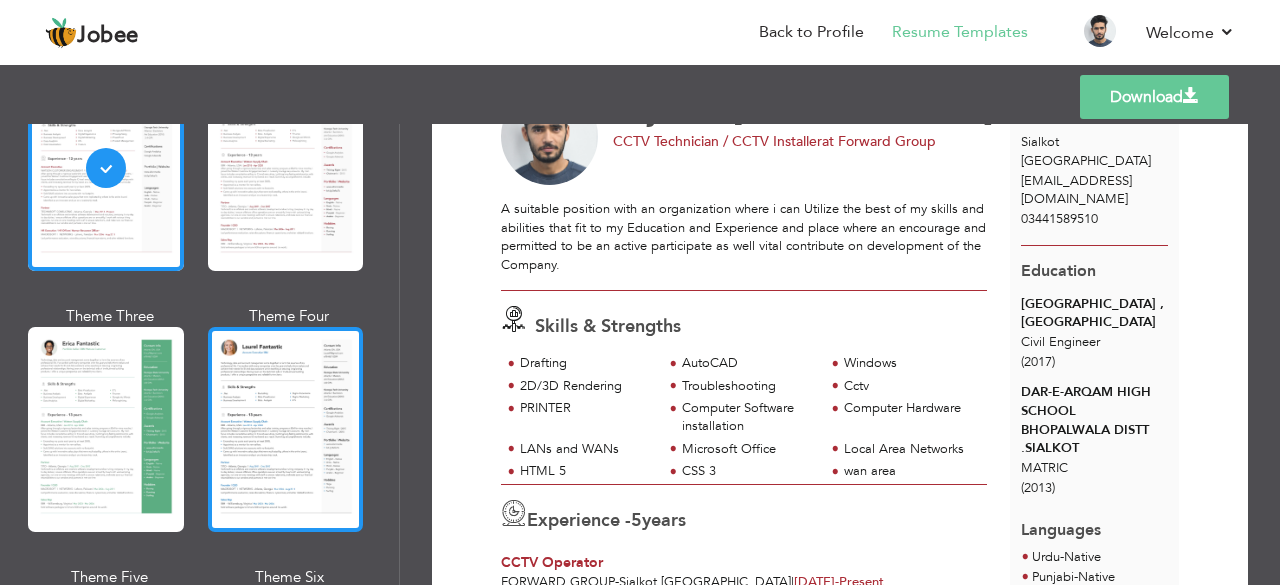 click at bounding box center [286, 429] 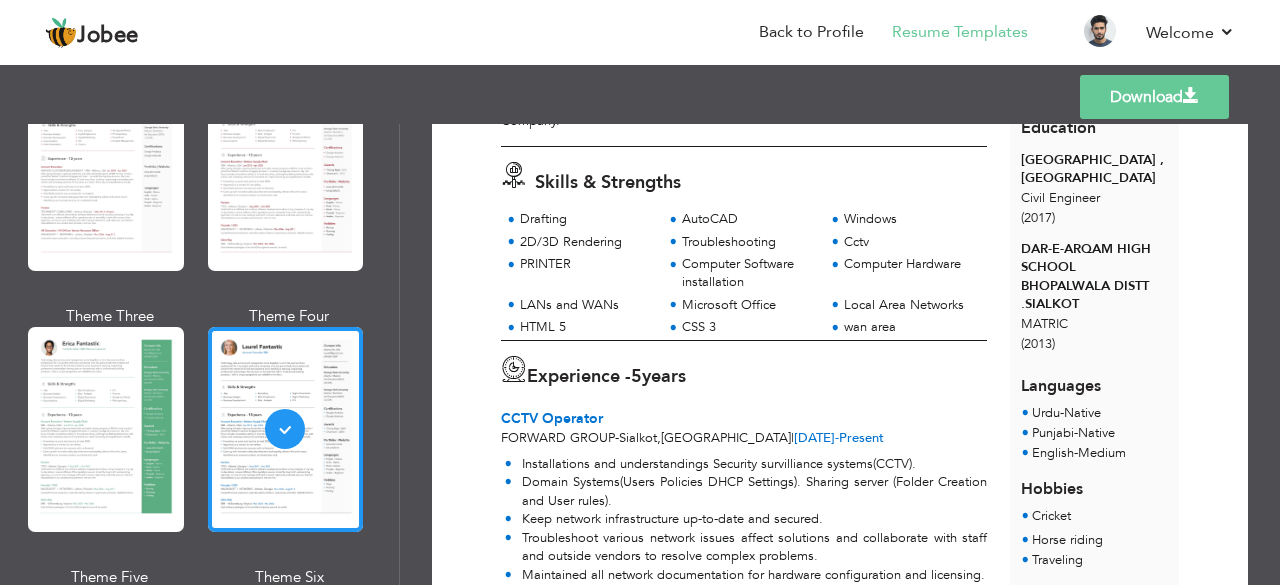 scroll, scrollTop: 0, scrollLeft: 0, axis: both 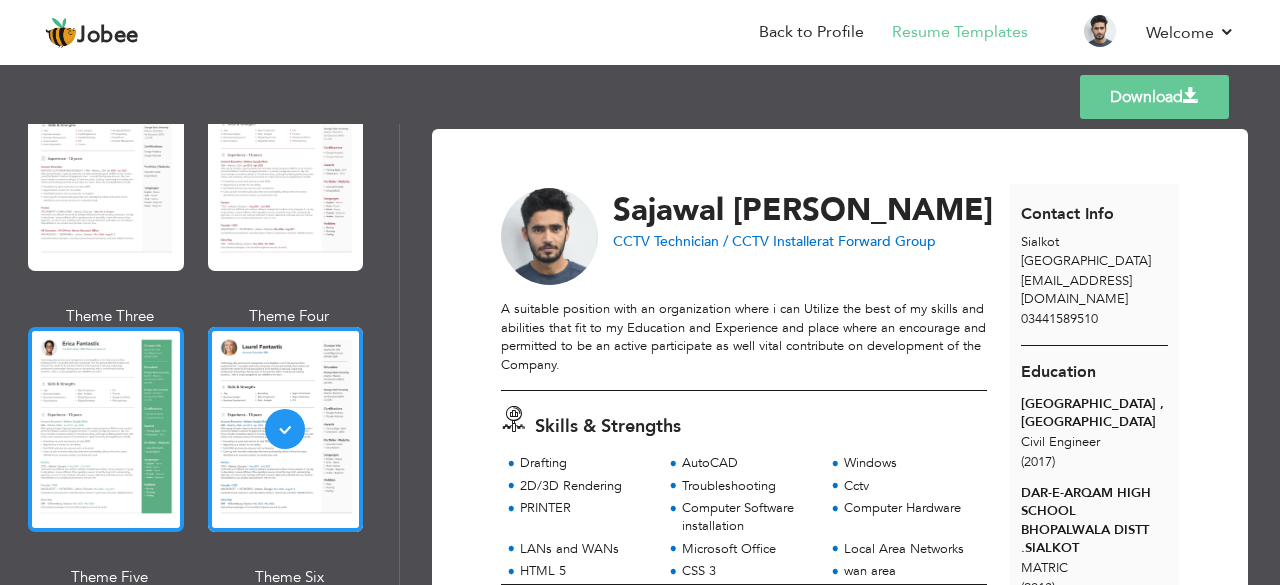click at bounding box center (106, 429) 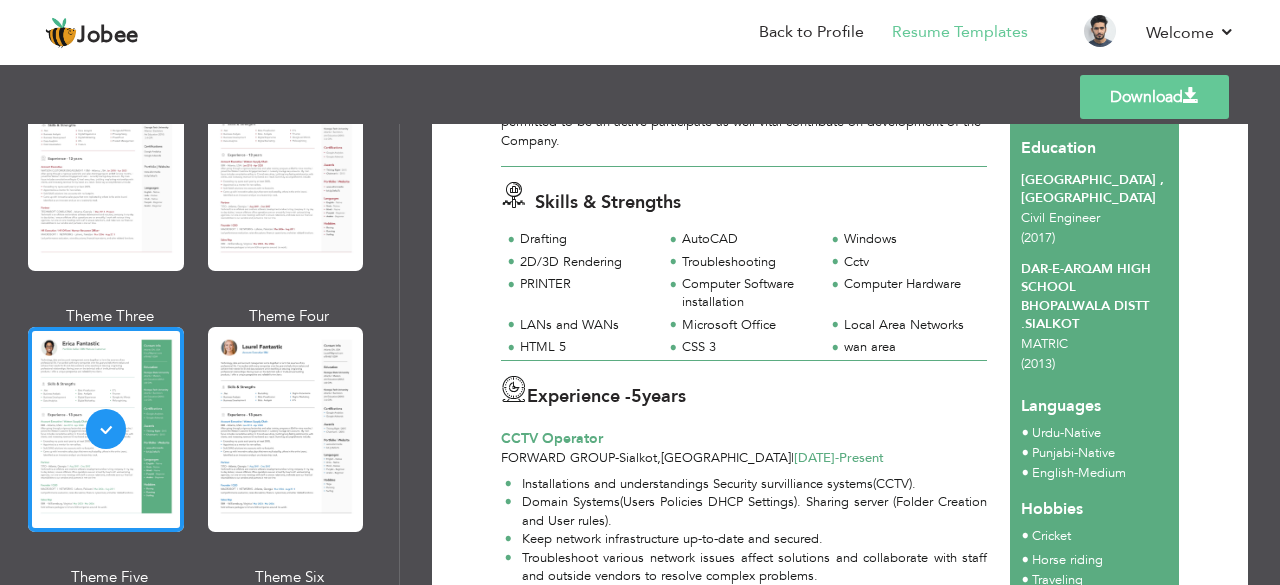 scroll, scrollTop: 500, scrollLeft: 0, axis: vertical 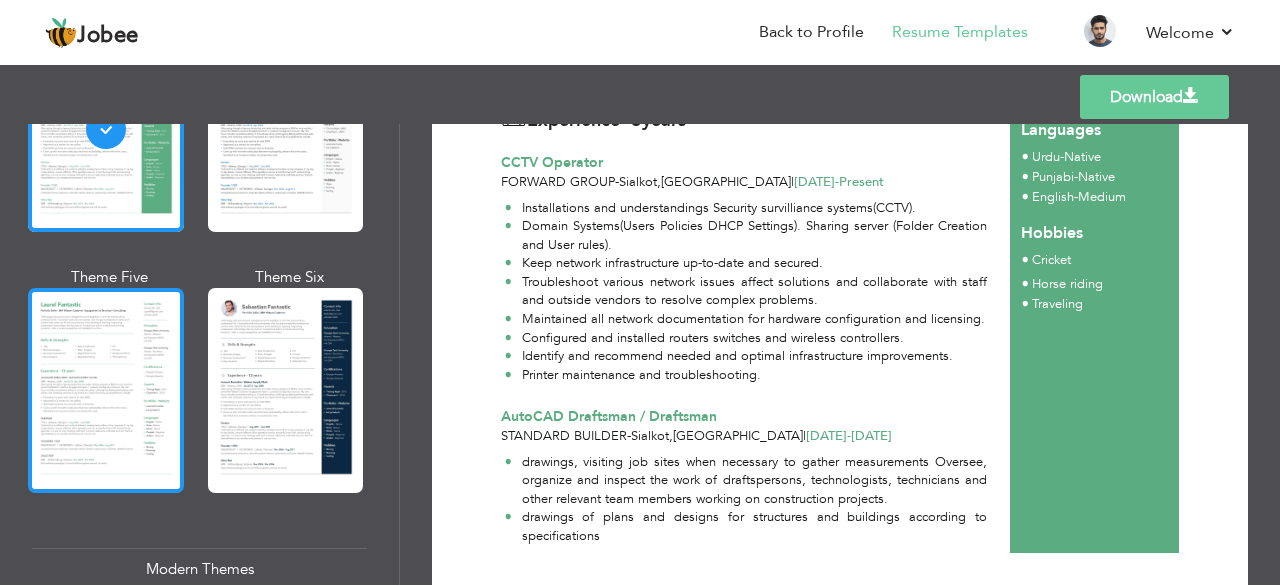 click at bounding box center [106, 390] 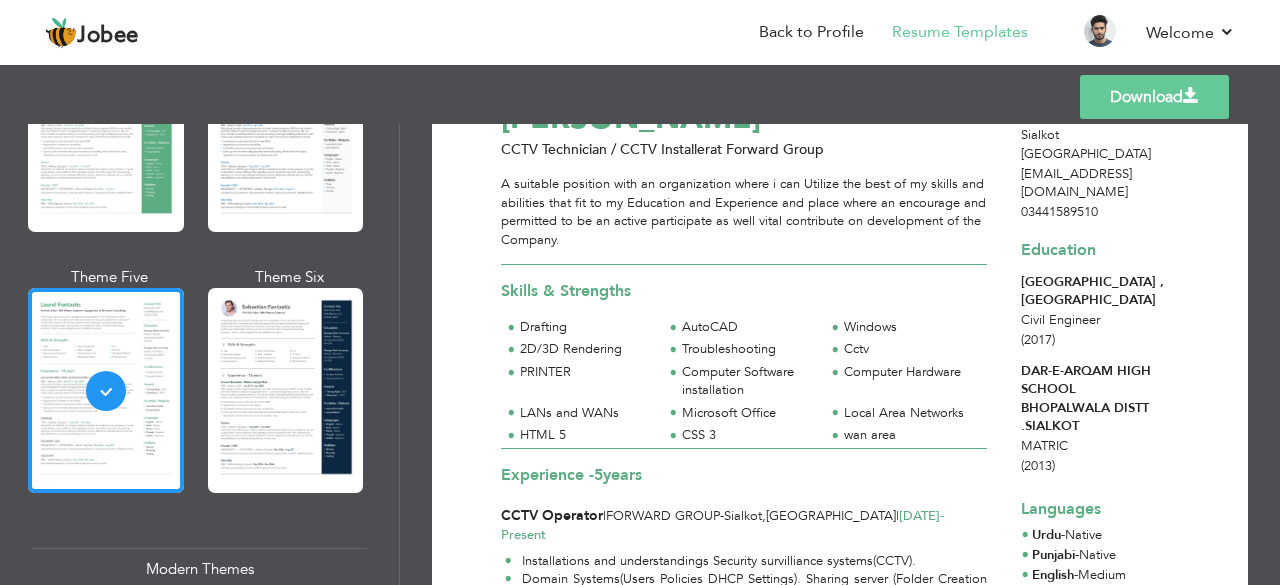 scroll, scrollTop: 0, scrollLeft: 0, axis: both 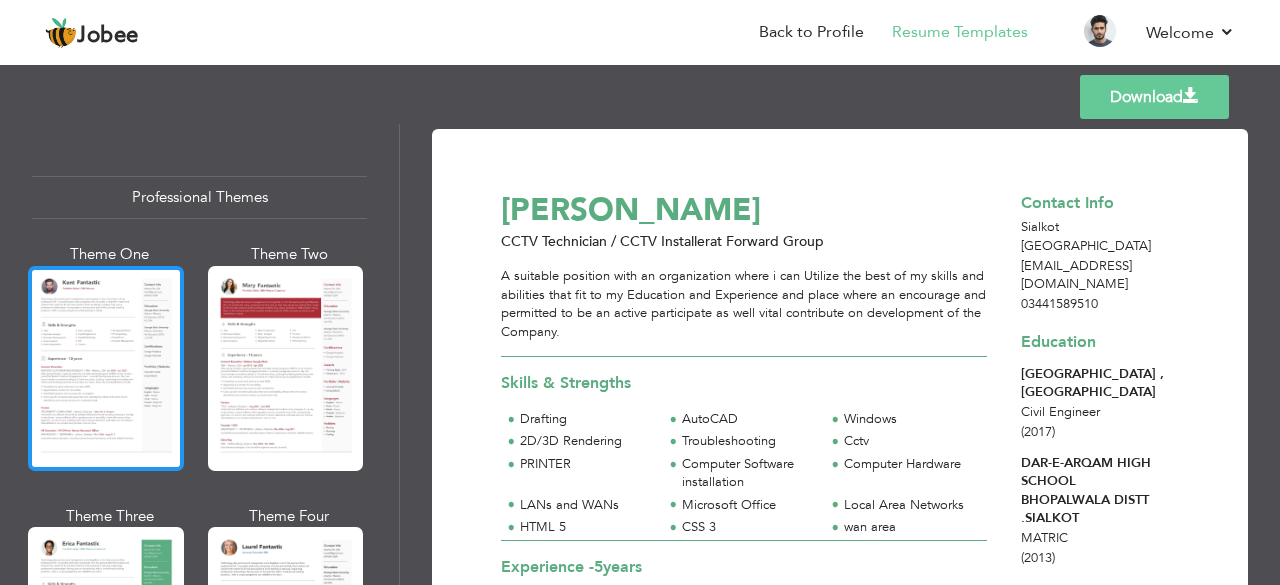 click at bounding box center [106, 368] 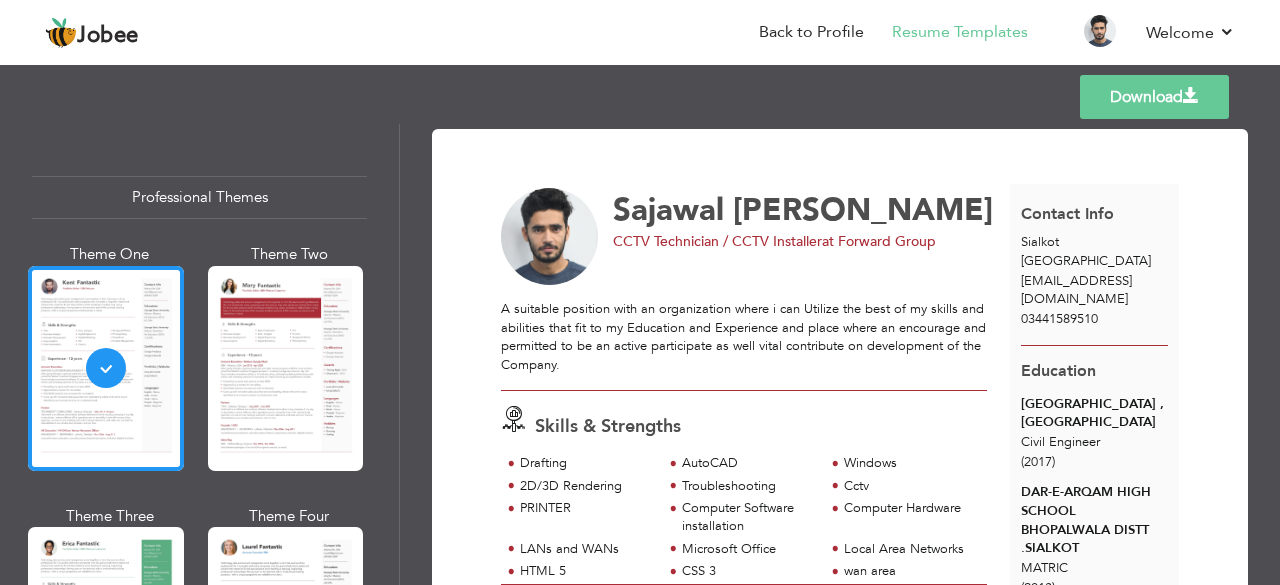 click on "Download" at bounding box center [1154, 97] 